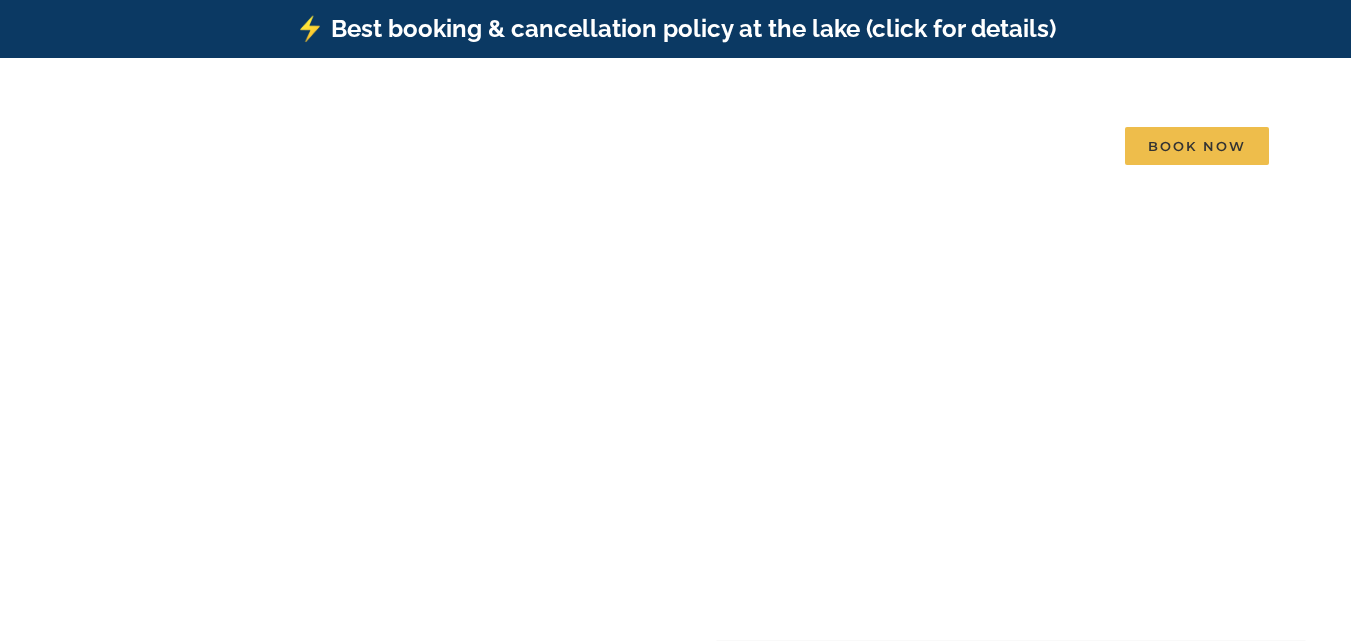 scroll, scrollTop: 0, scrollLeft: 0, axis: both 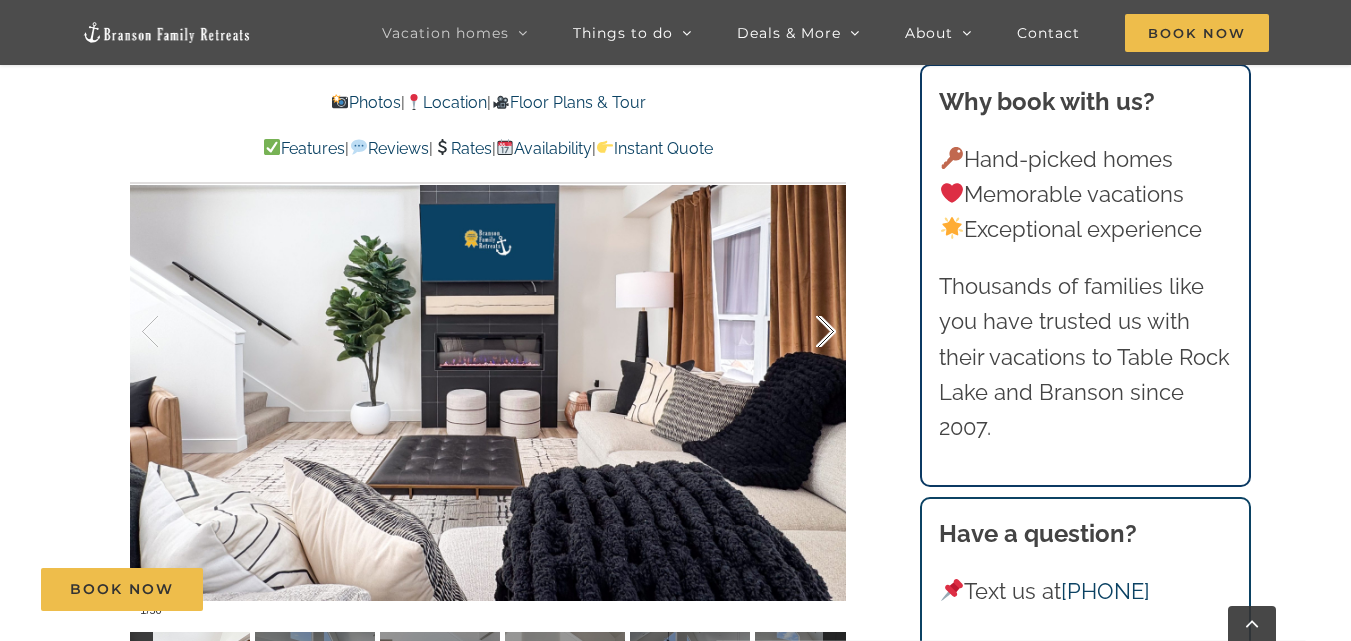 click at bounding box center (805, 332) 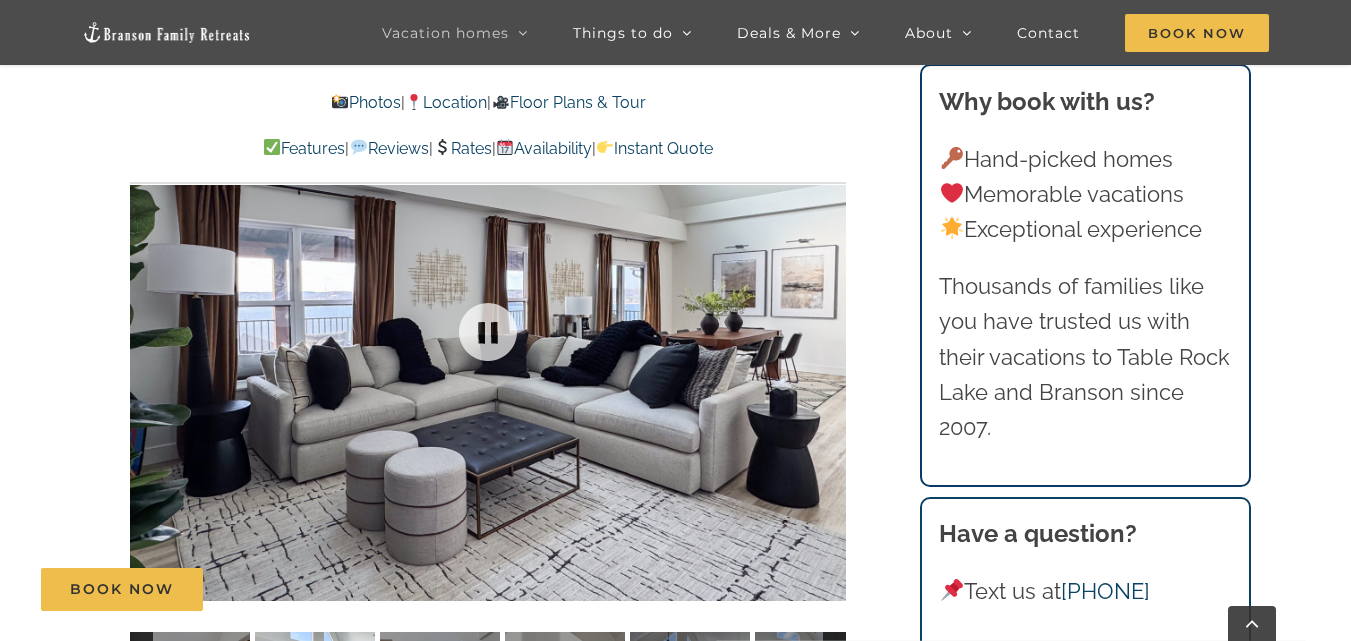 click at bounding box center (488, 332) 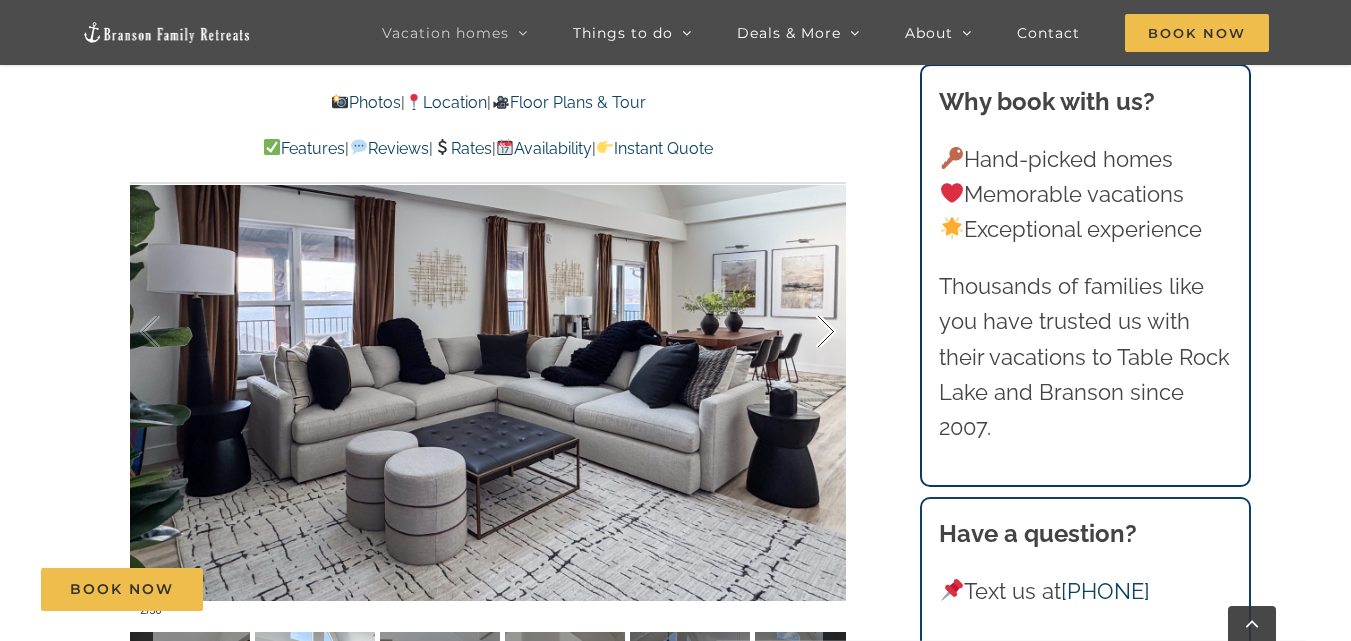 click at bounding box center (805, 332) 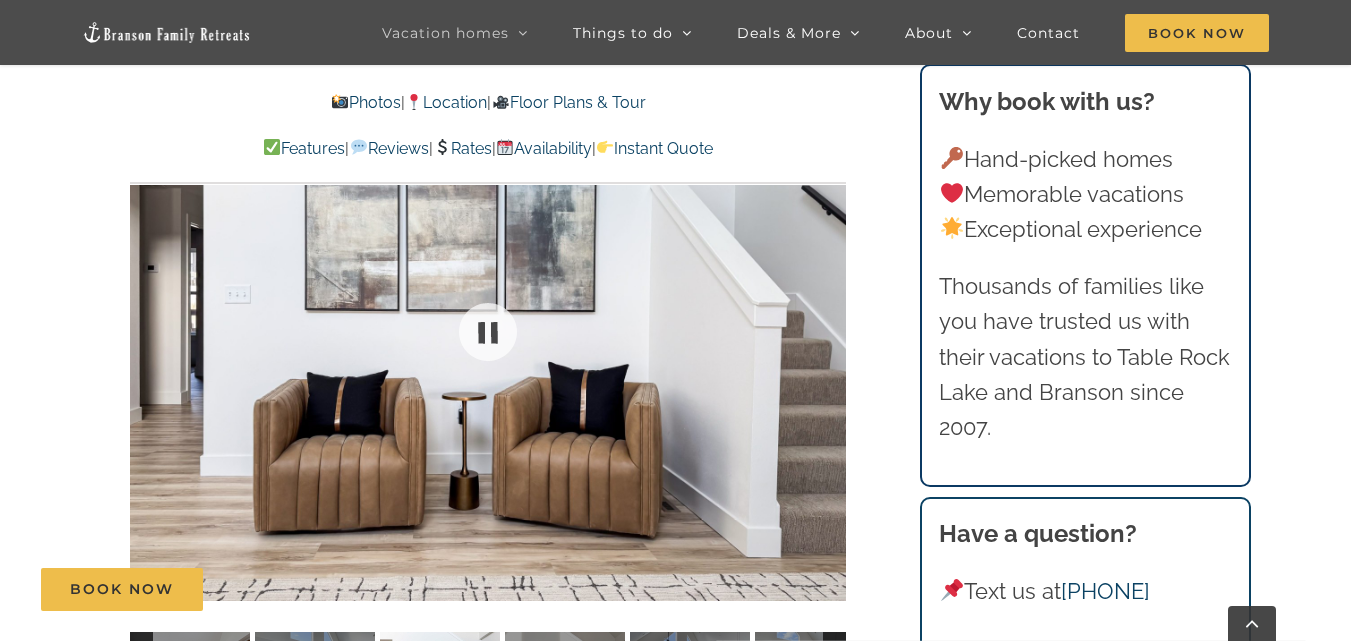 click at bounding box center (488, 332) 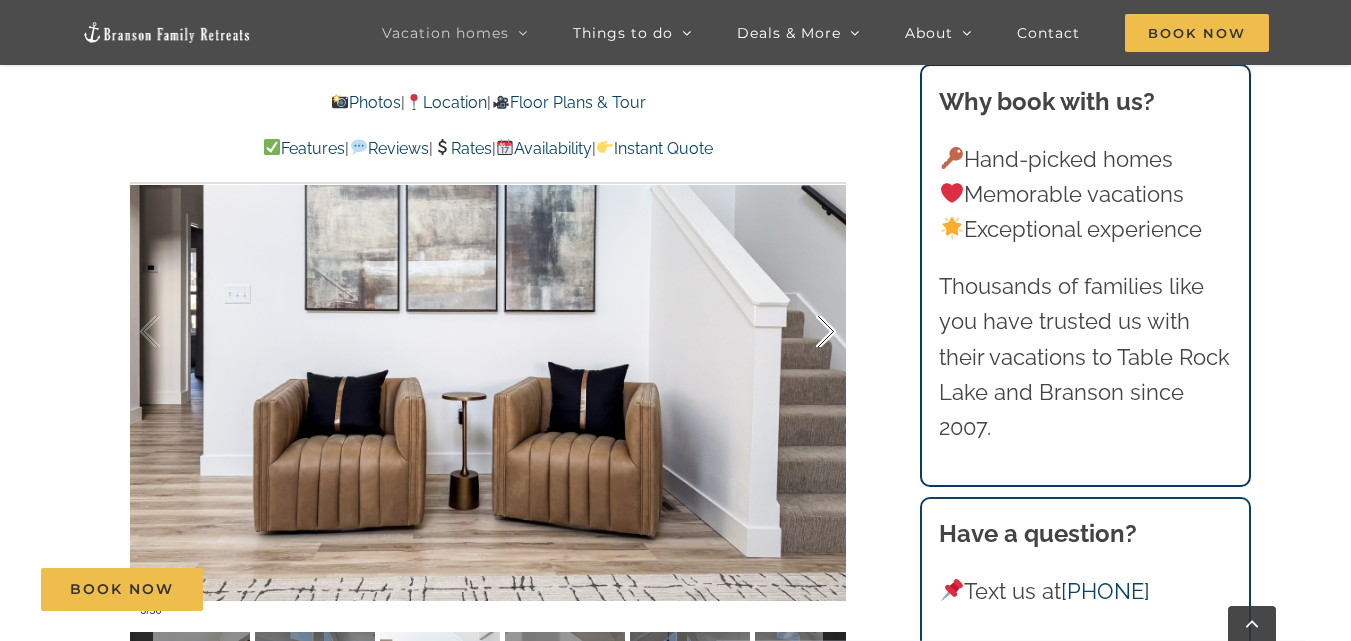 click at bounding box center [805, 332] 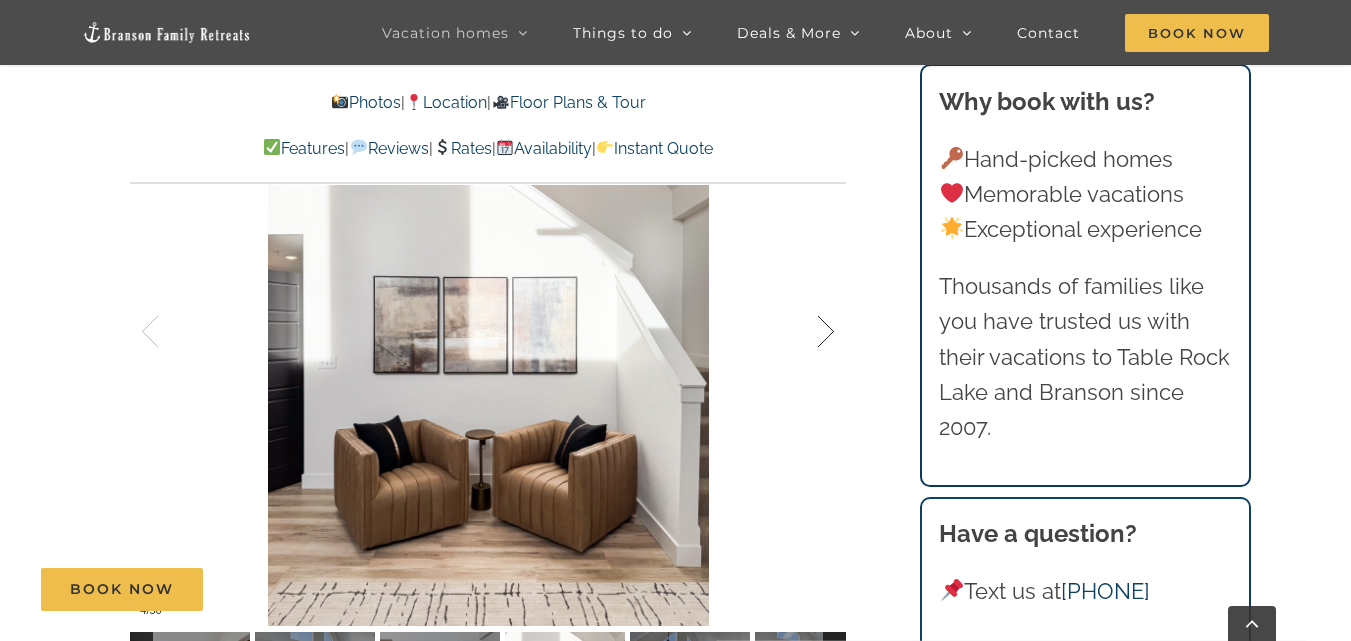 click at bounding box center (805, 332) 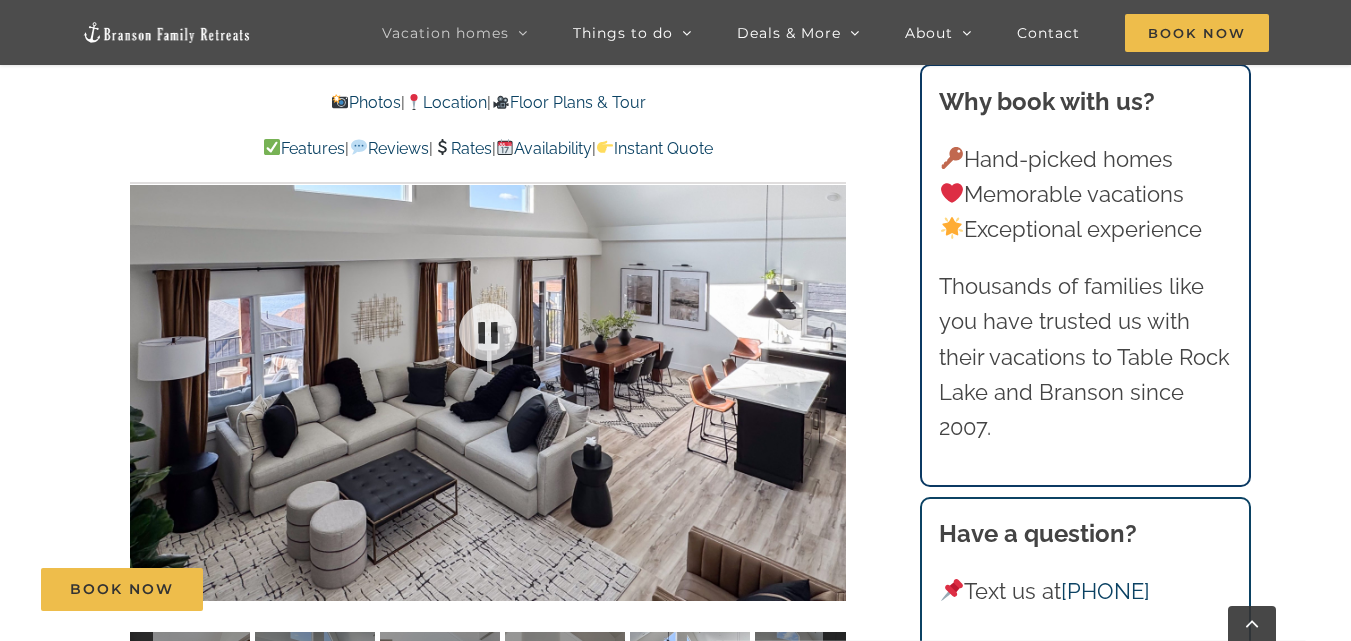 click at bounding box center [488, 332] 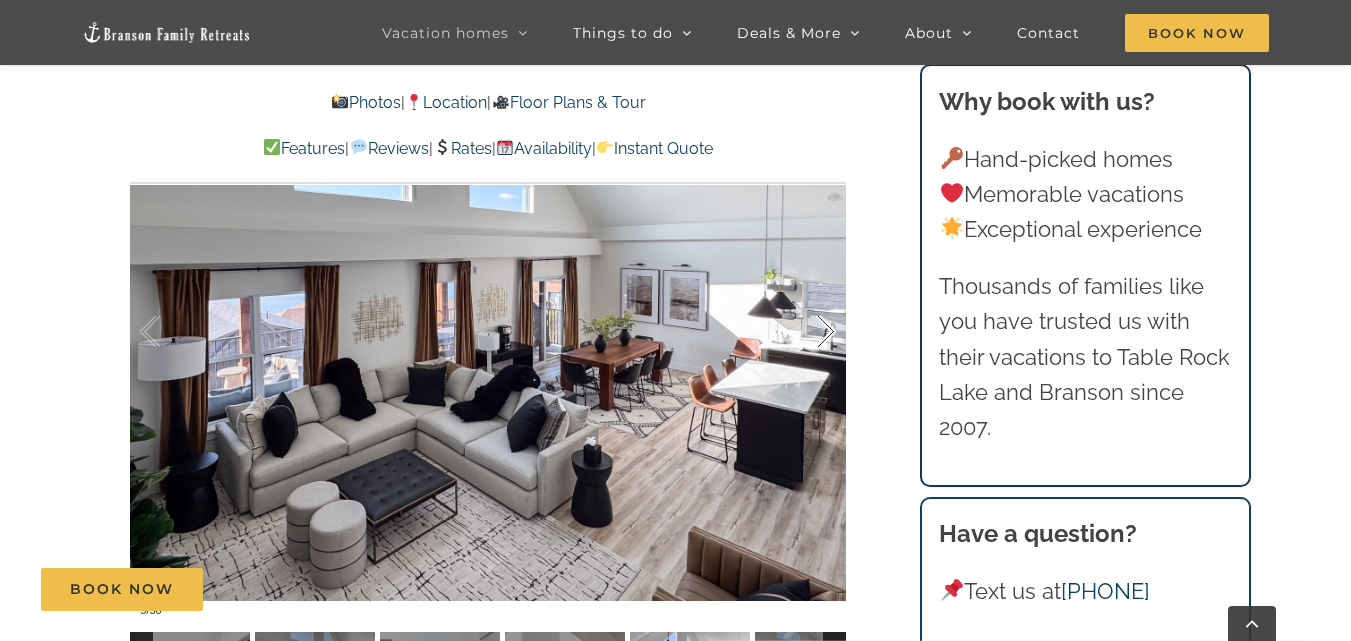 click at bounding box center [805, 332] 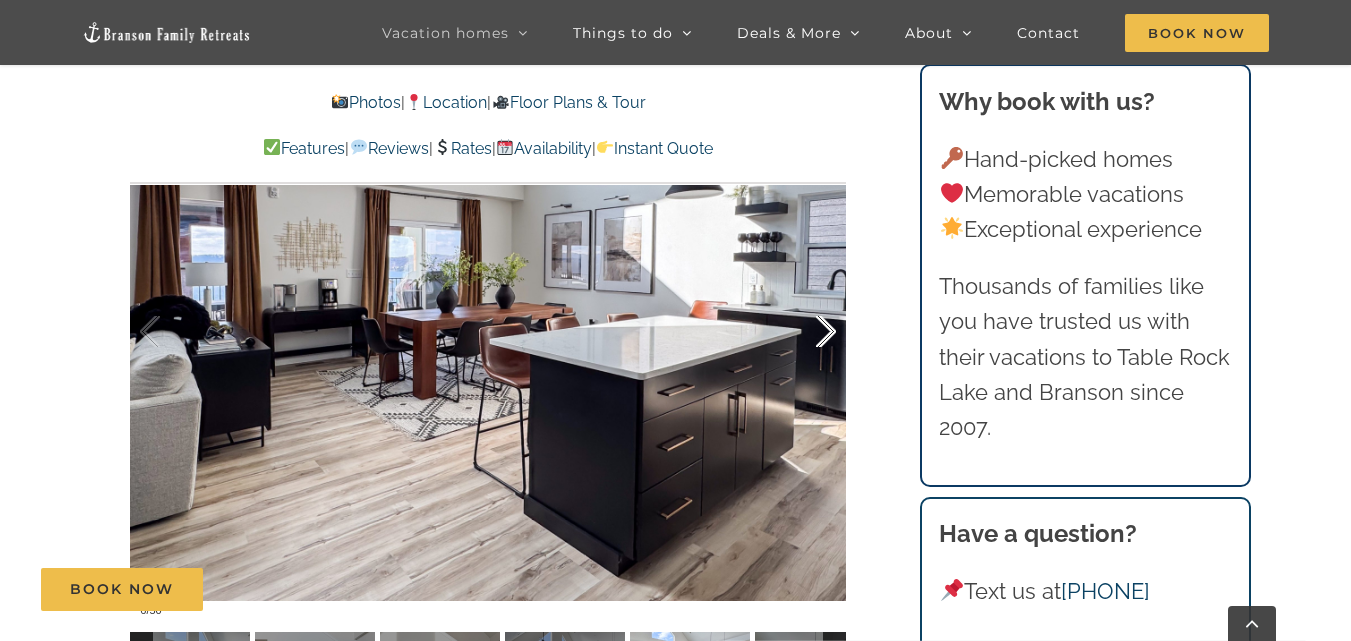 click at bounding box center (805, 332) 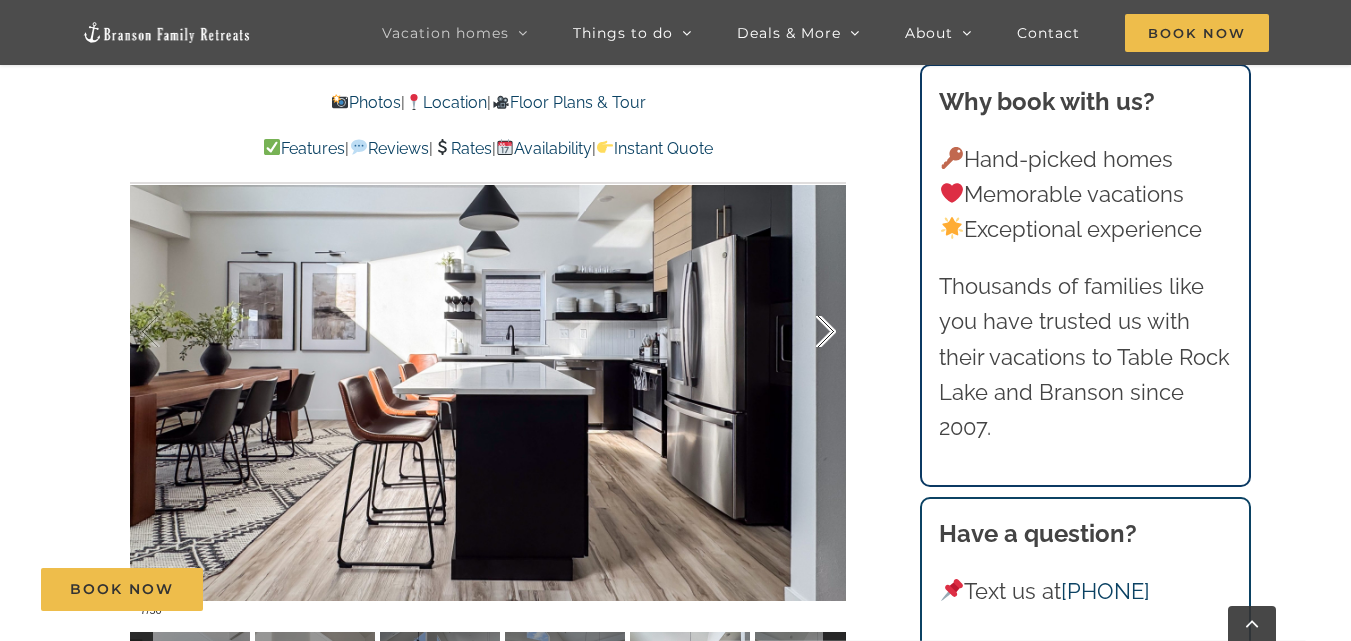 click at bounding box center [805, 332] 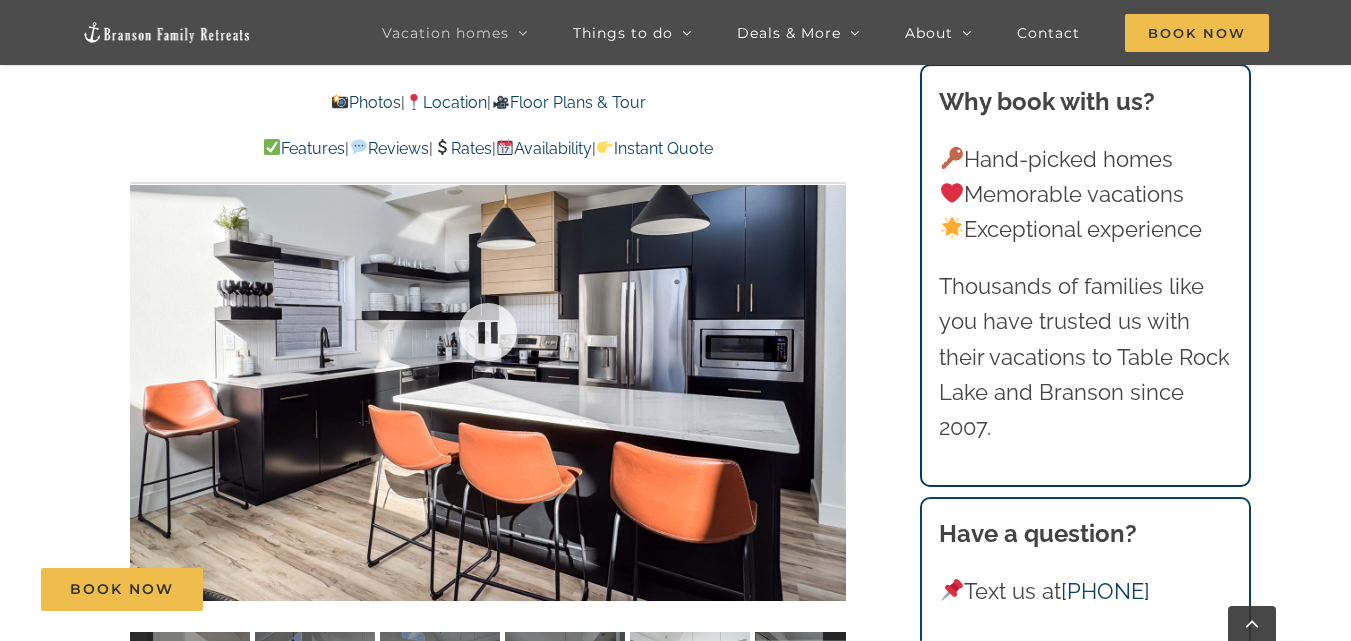 click at bounding box center [488, 332] 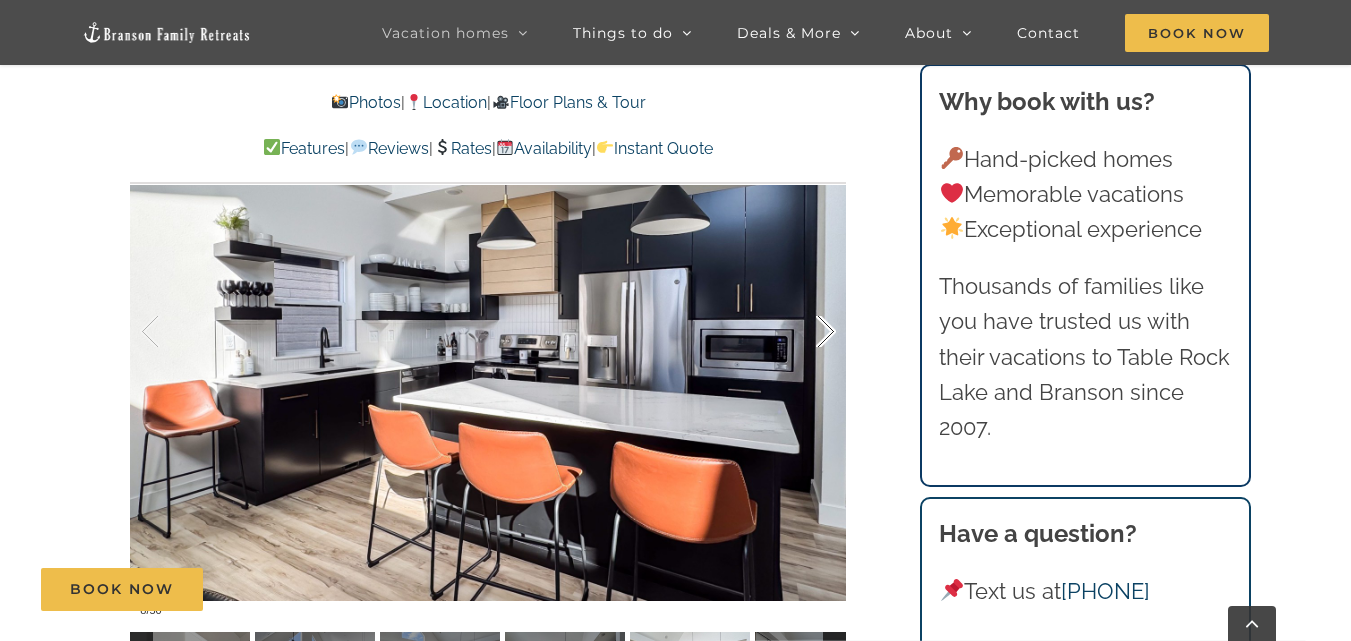 click at bounding box center (805, 332) 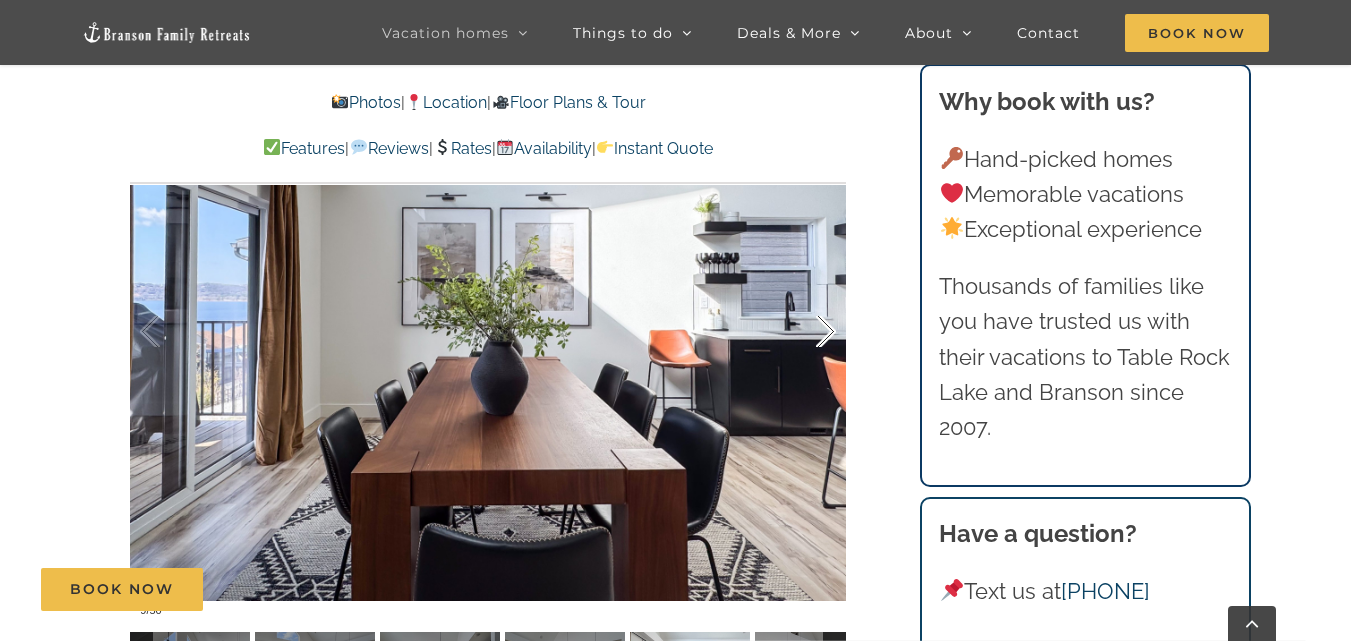 click at bounding box center (805, 332) 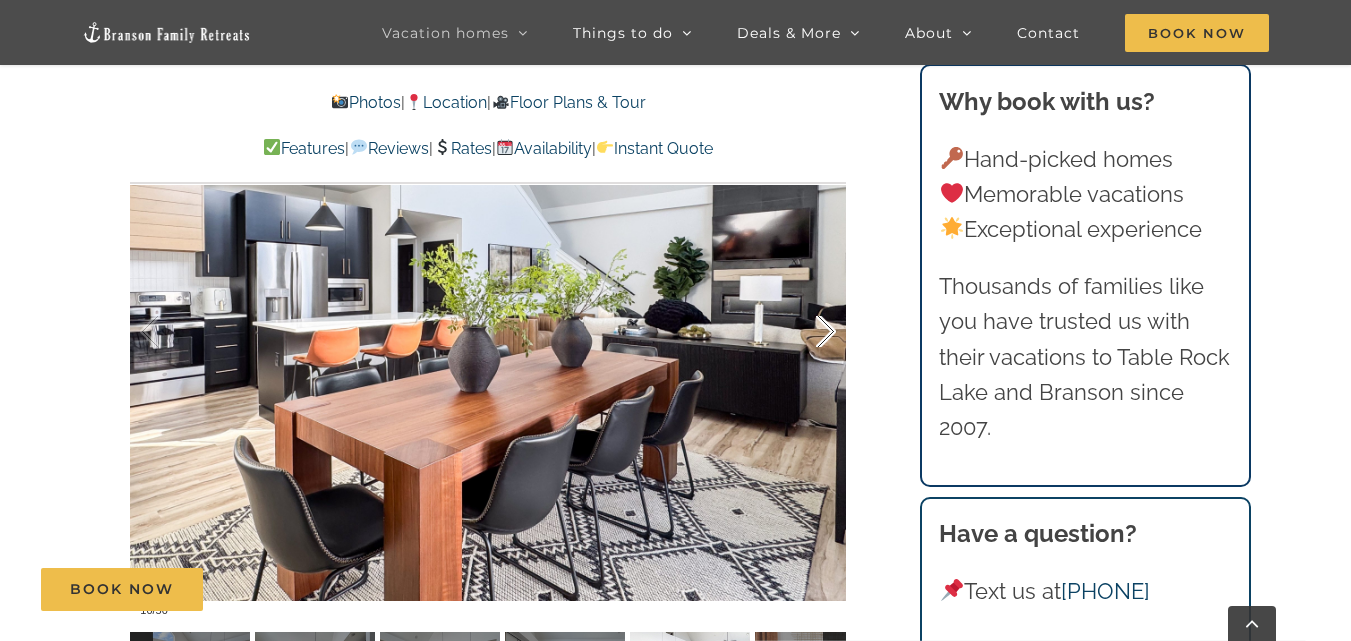 click at bounding box center (805, 332) 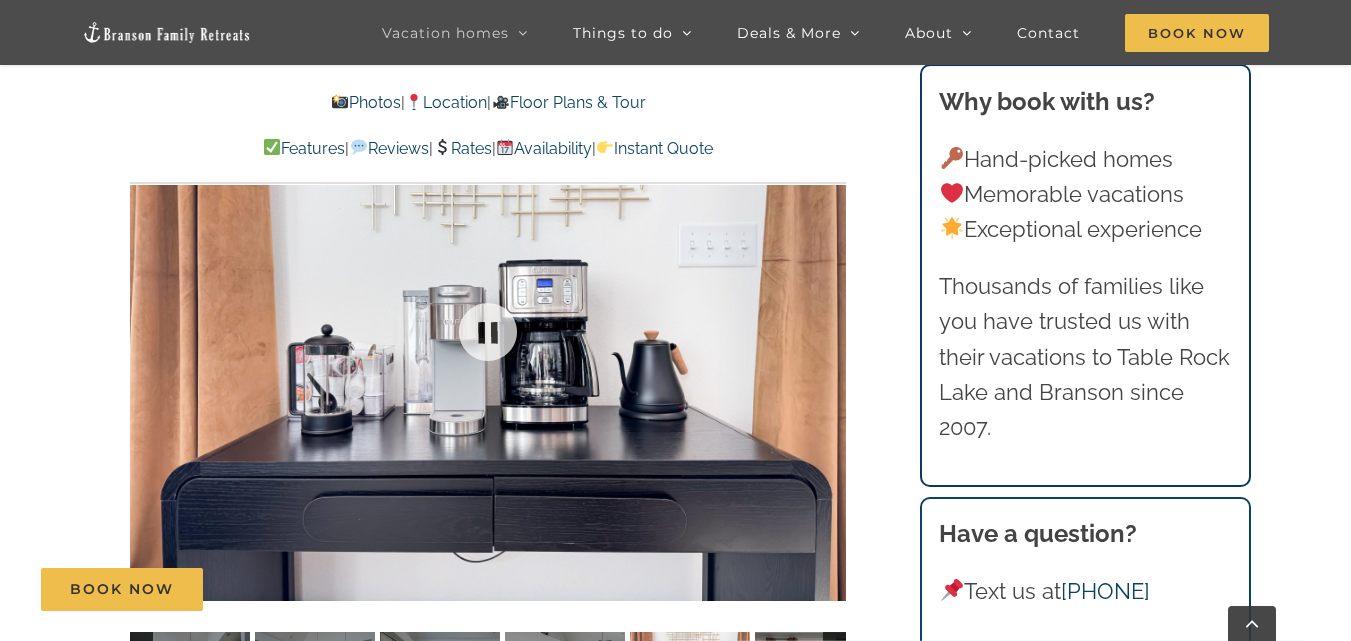 click at bounding box center [488, 332] 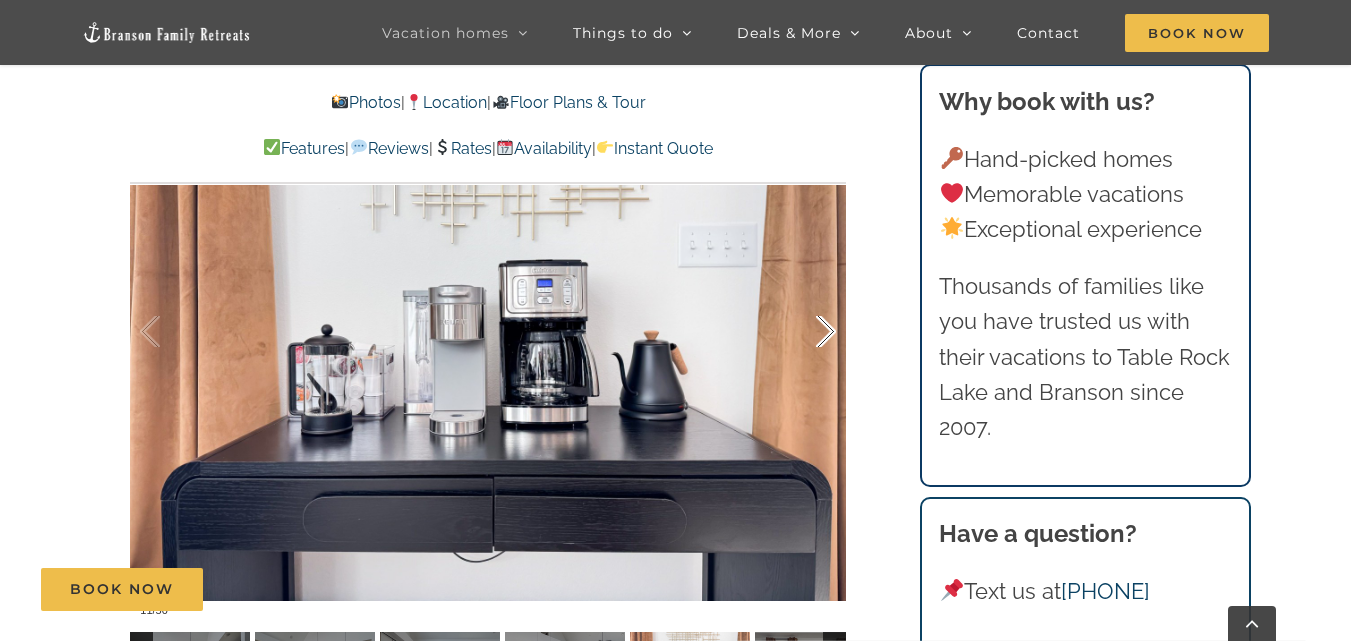 click at bounding box center (805, 332) 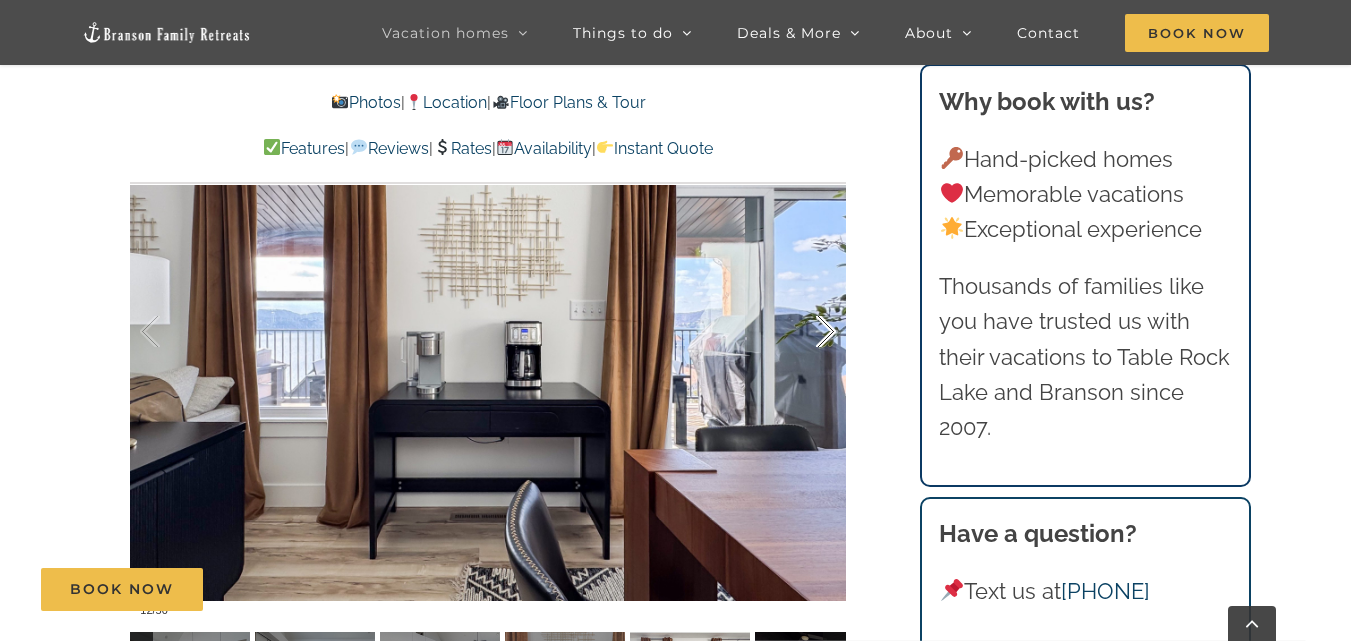 click at bounding box center [805, 332] 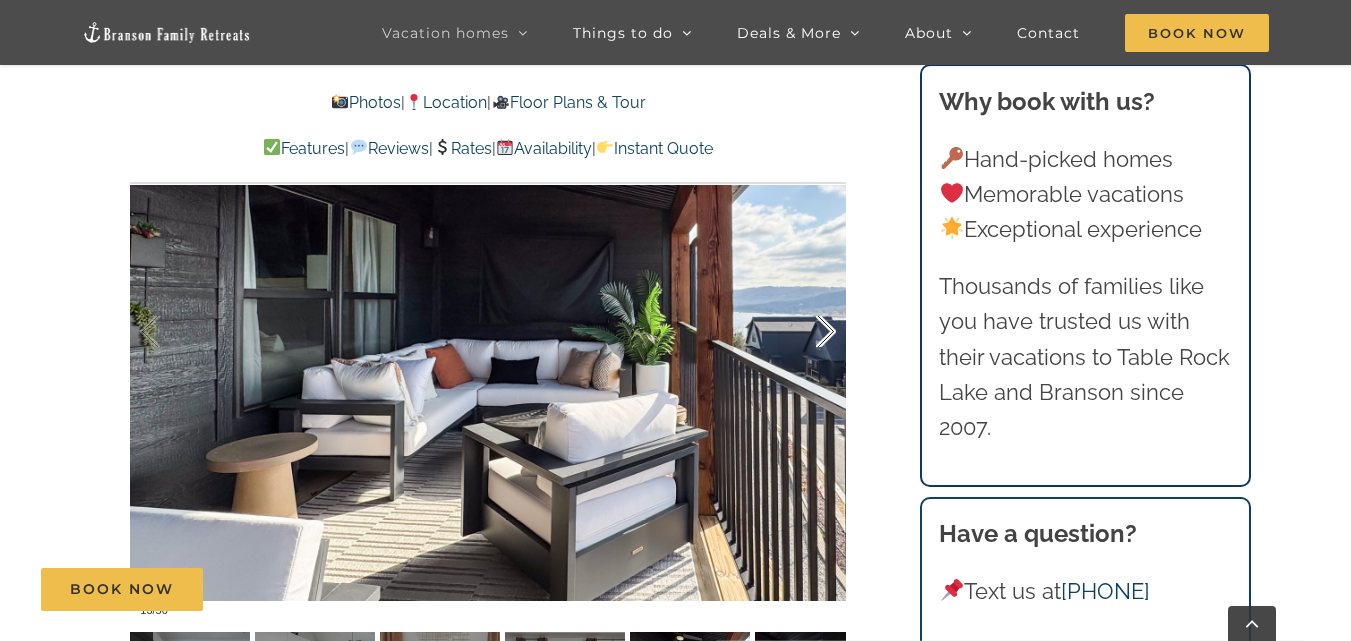 click at bounding box center [805, 332] 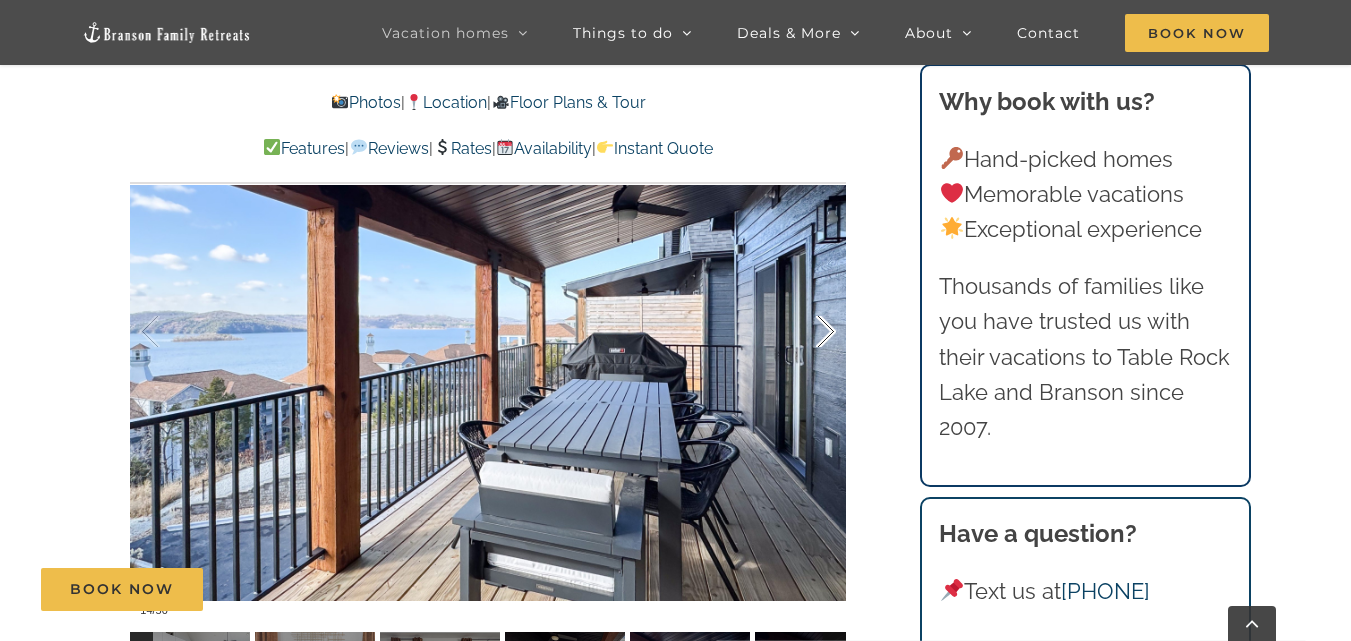 click at bounding box center (805, 332) 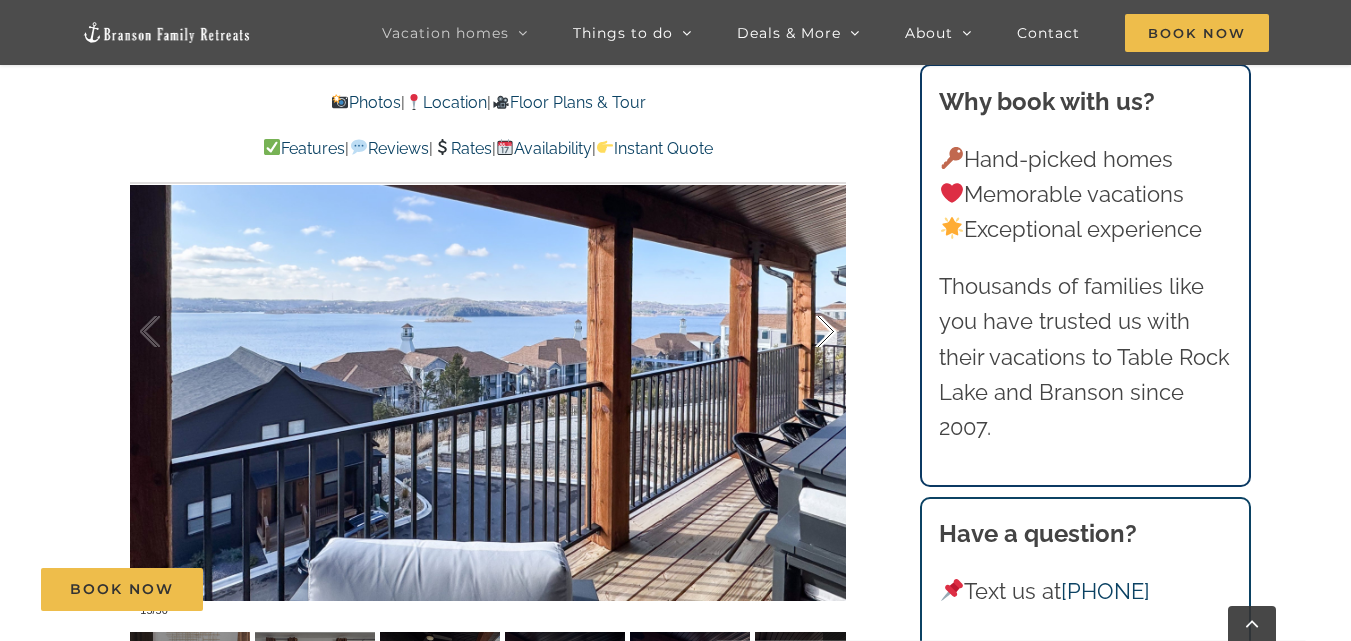 click at bounding box center (805, 332) 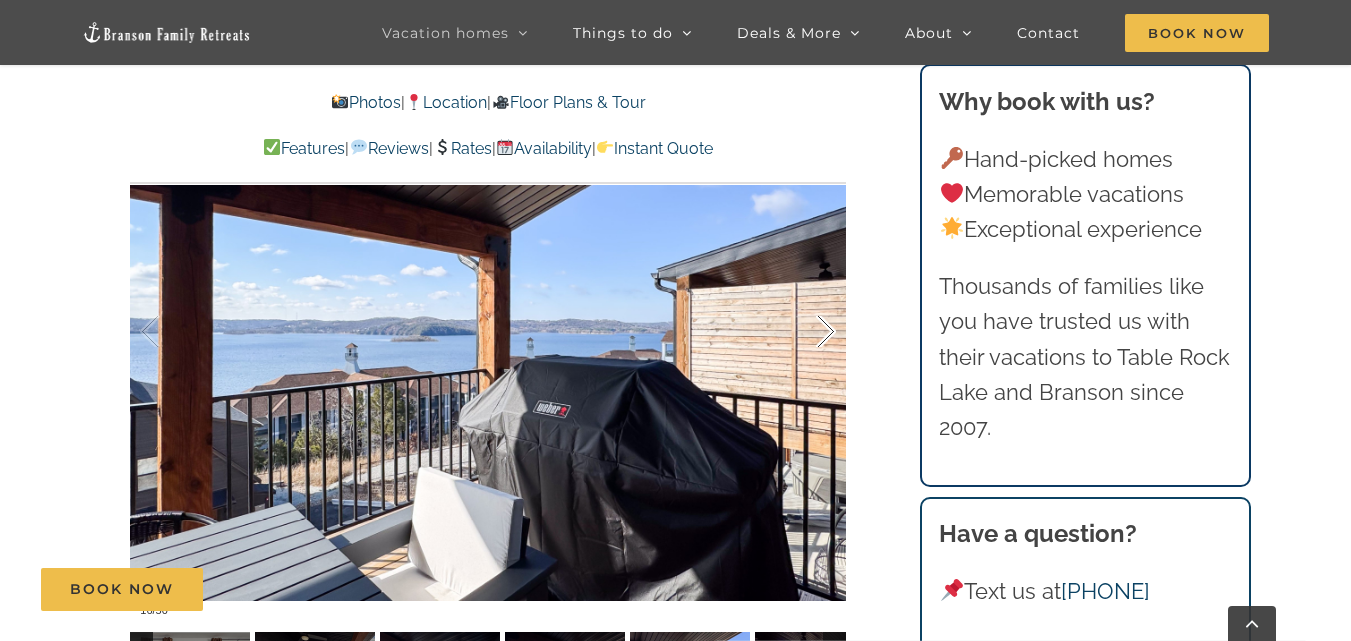 click at bounding box center [805, 332] 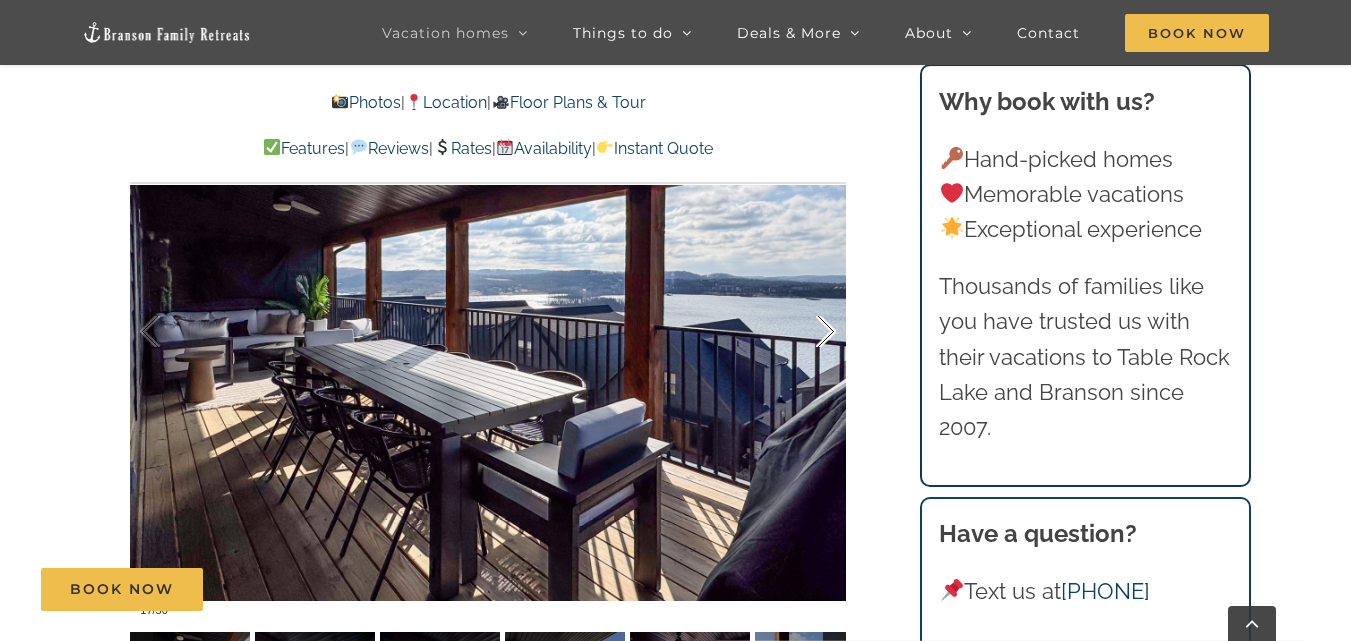 click at bounding box center (805, 332) 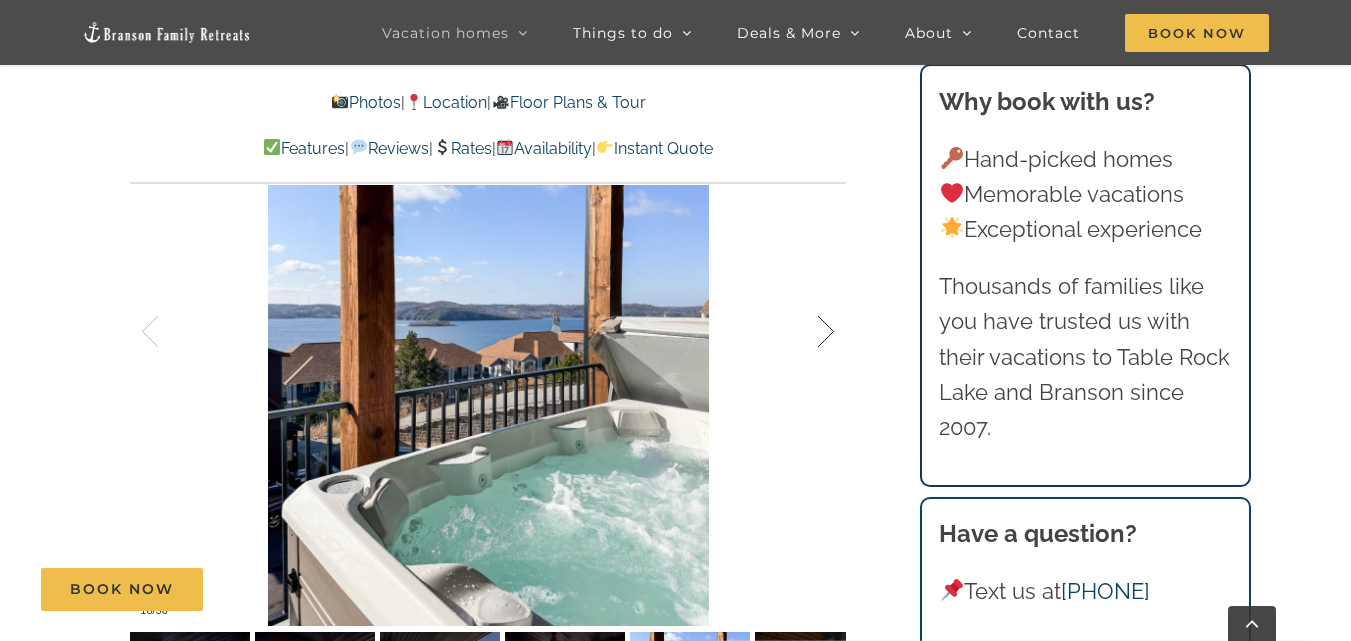 click at bounding box center [805, 332] 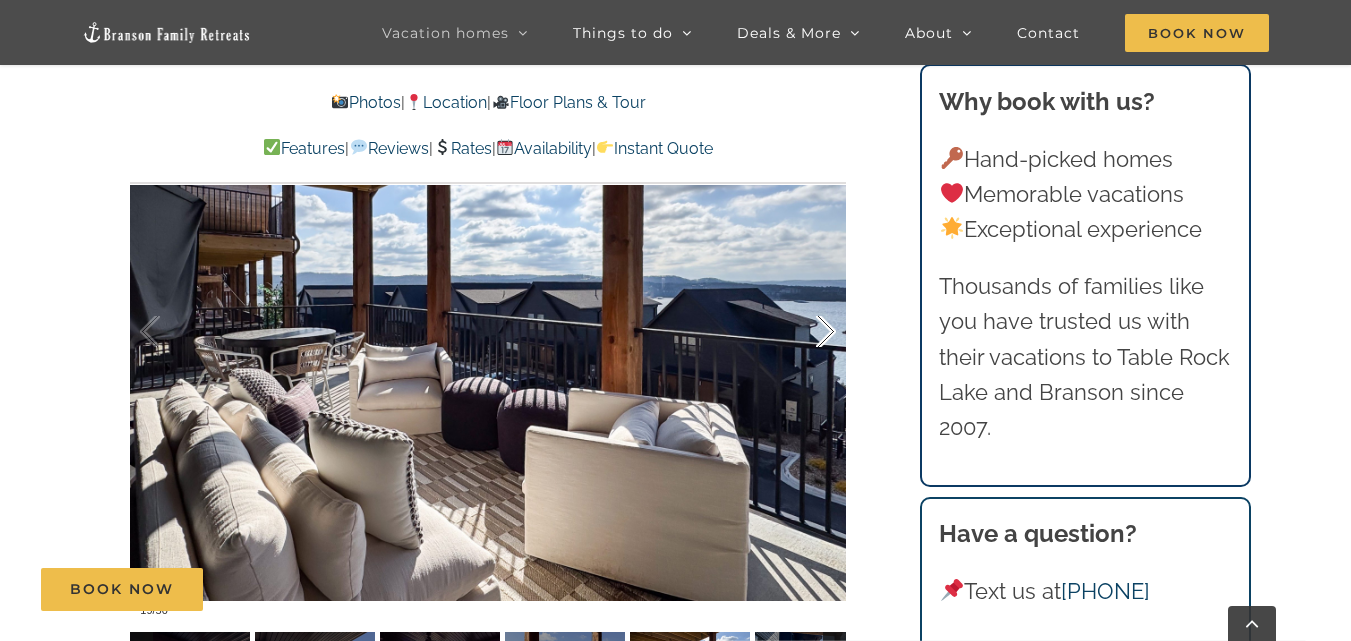 click at bounding box center (805, 332) 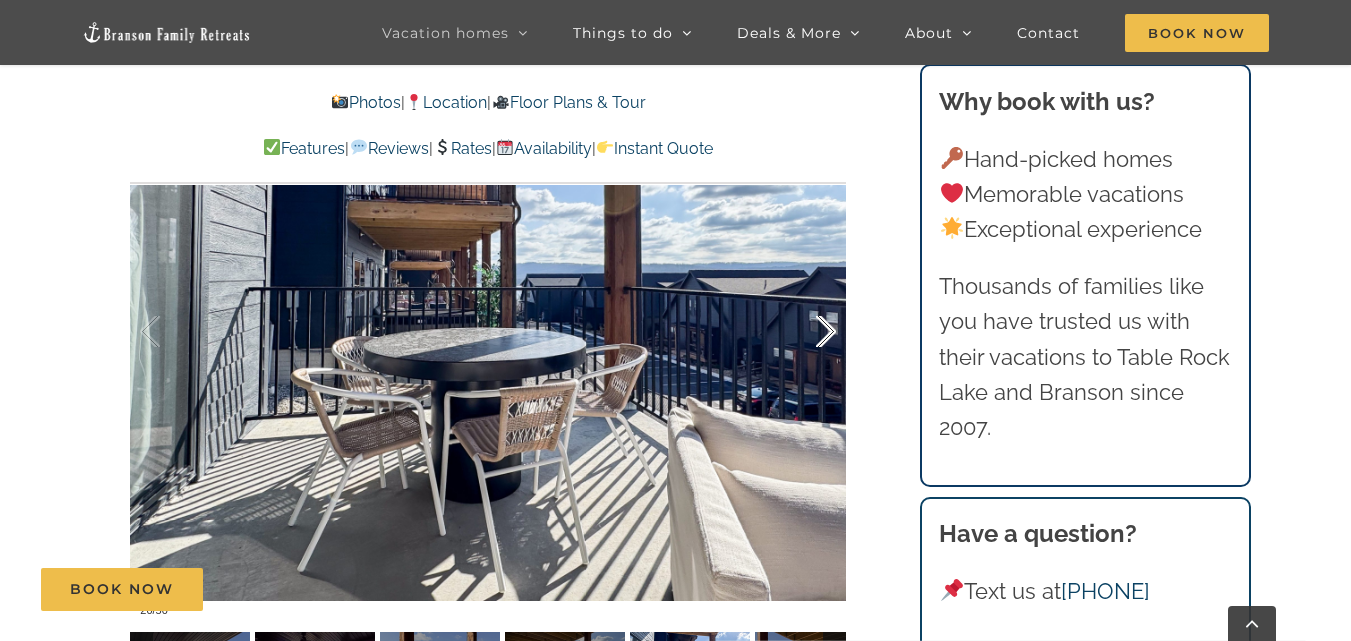 click at bounding box center [805, 332] 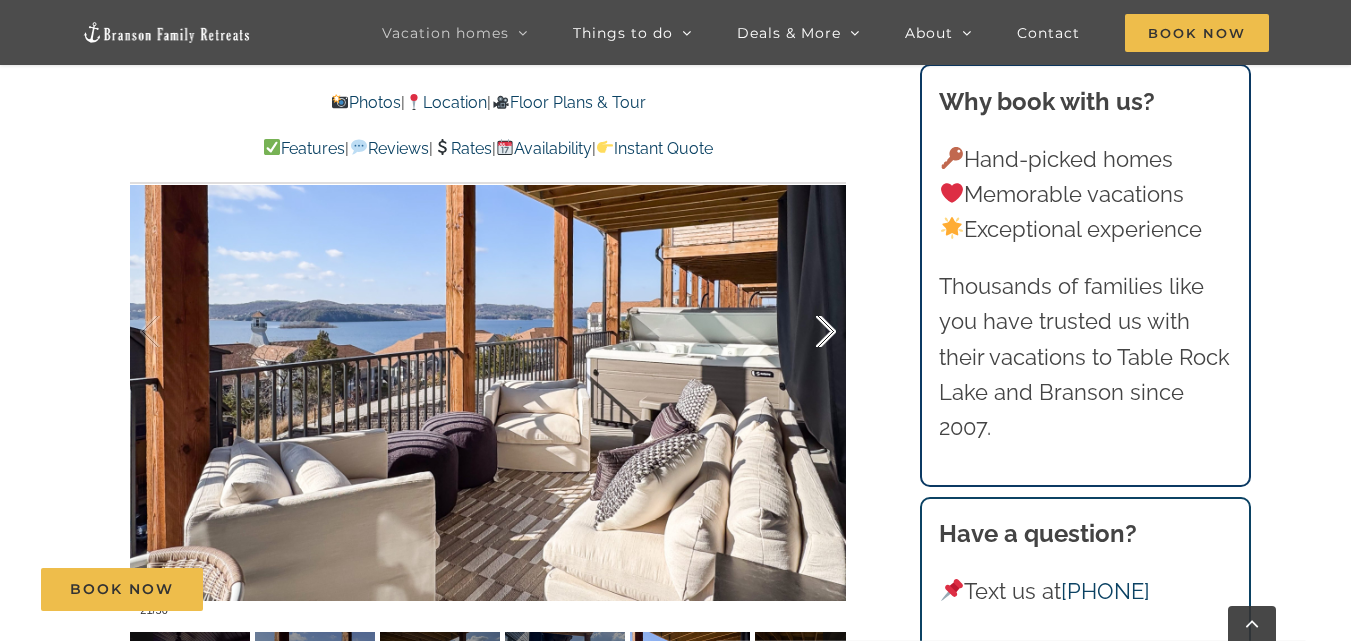 click at bounding box center (805, 332) 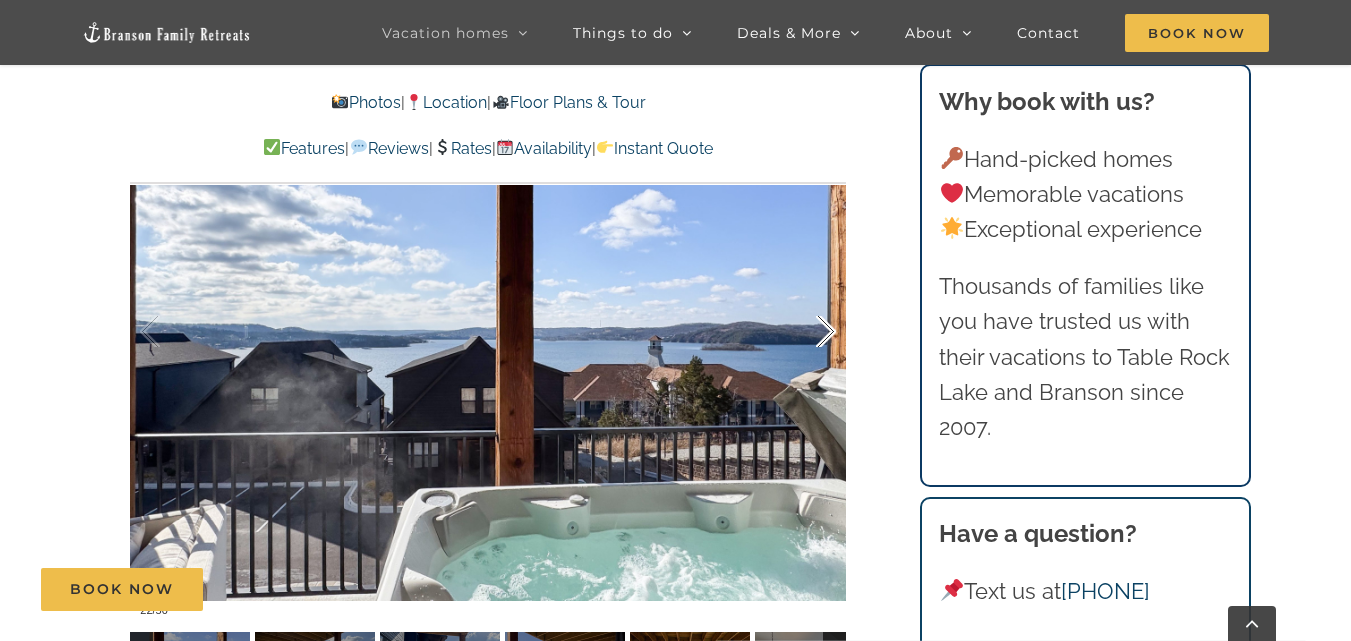 click at bounding box center (805, 332) 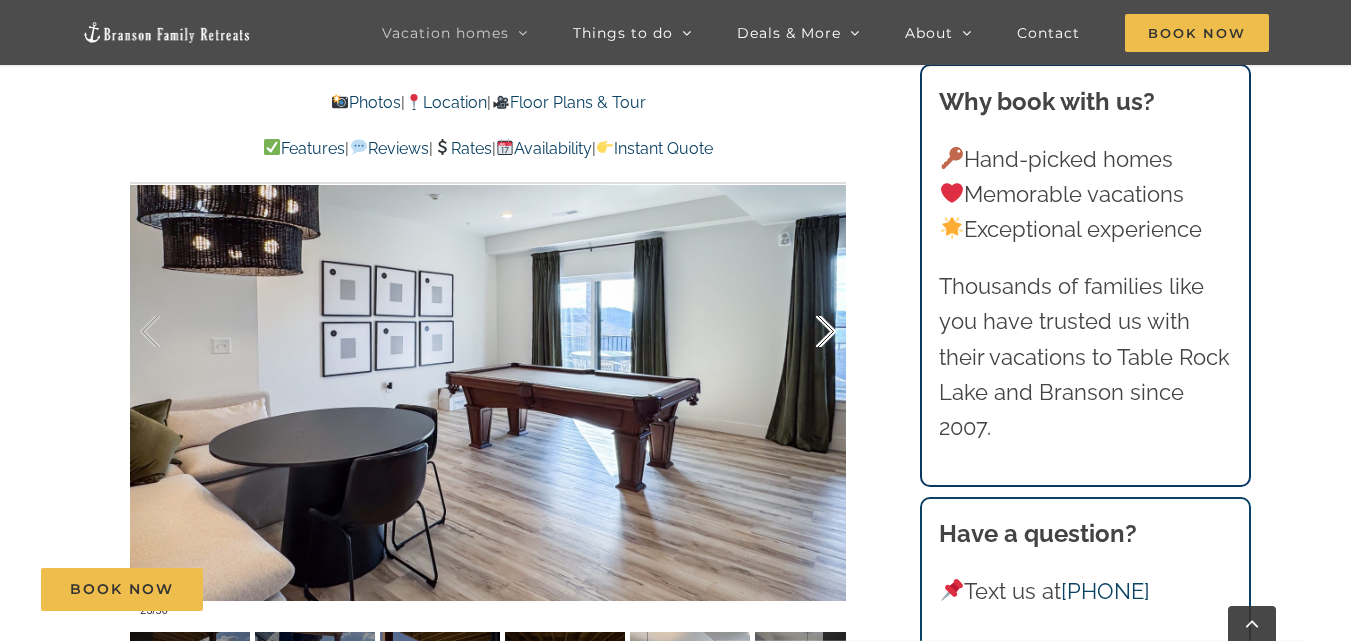click at bounding box center (805, 332) 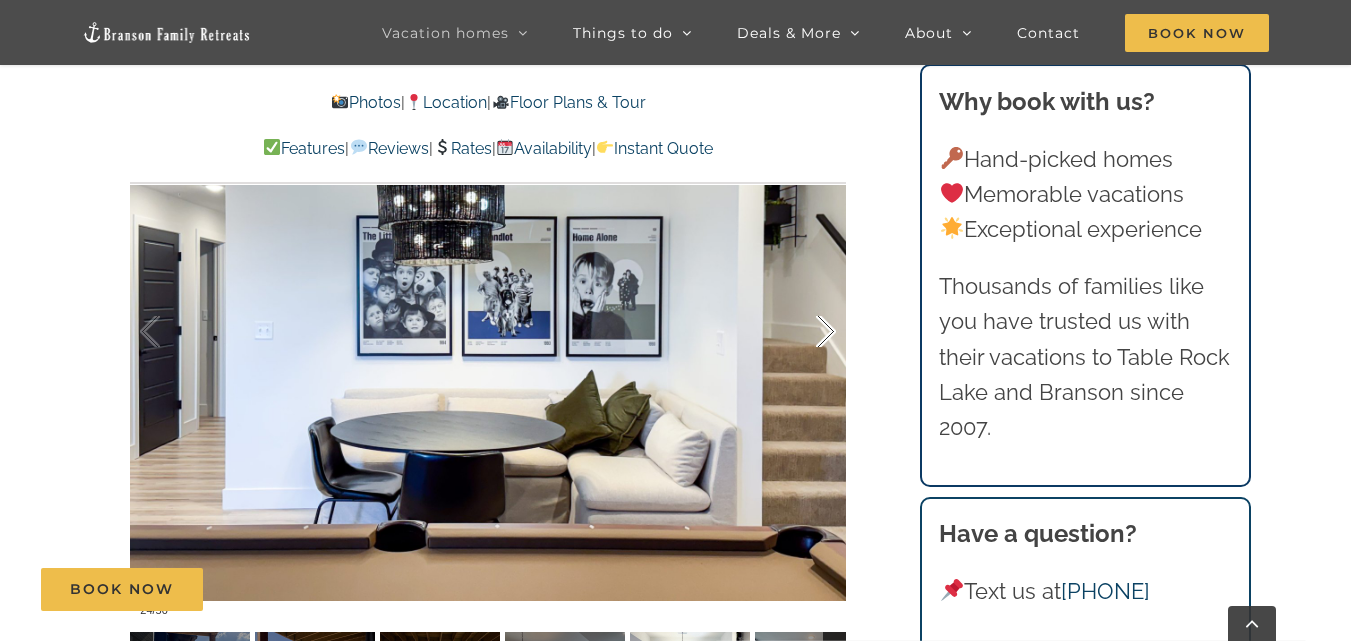 click at bounding box center (805, 332) 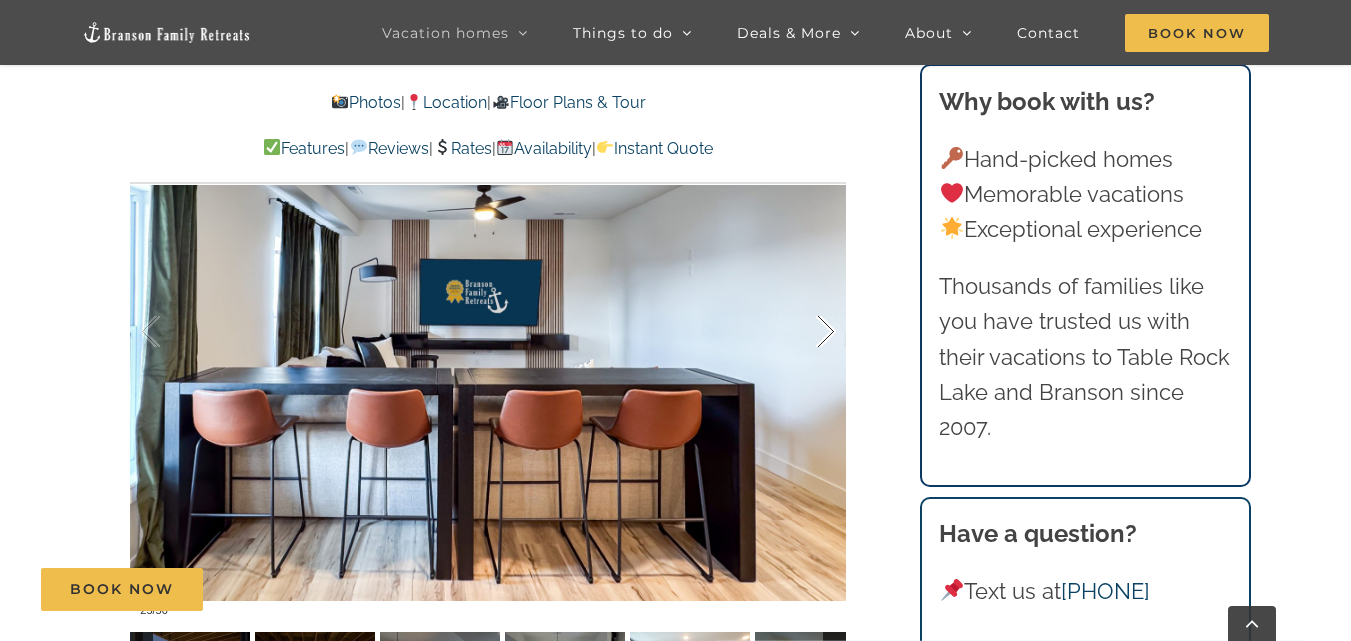 click at bounding box center [805, 332] 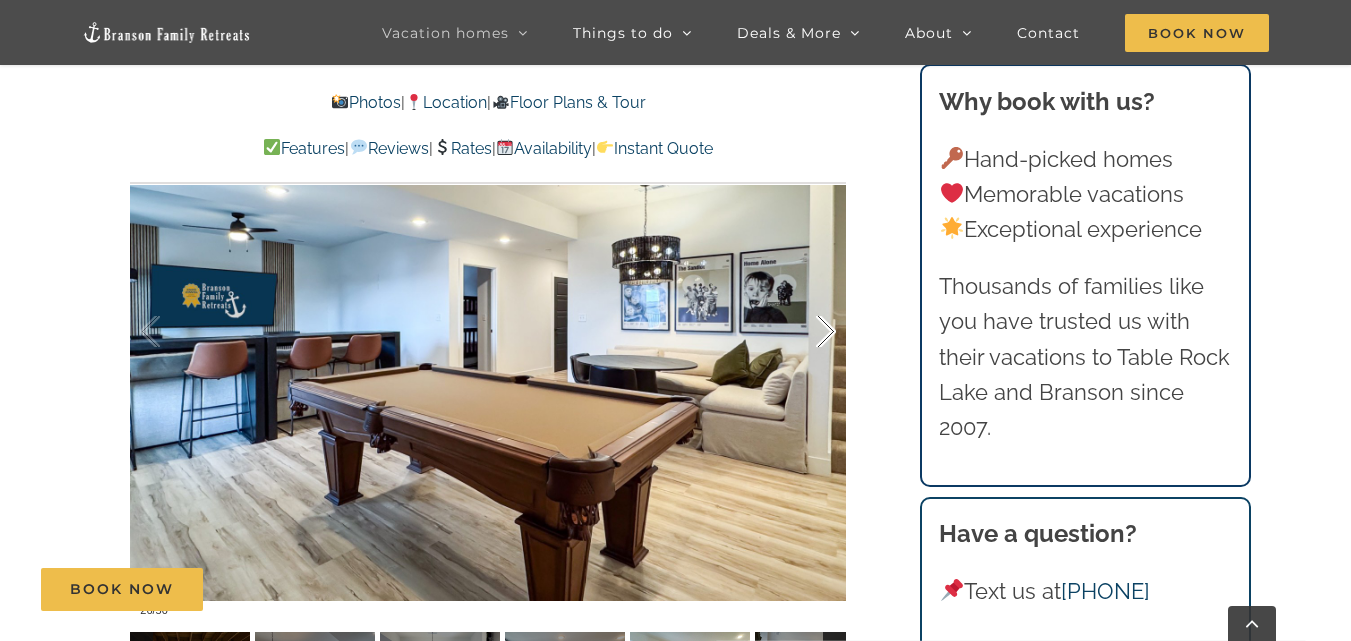 click at bounding box center [805, 332] 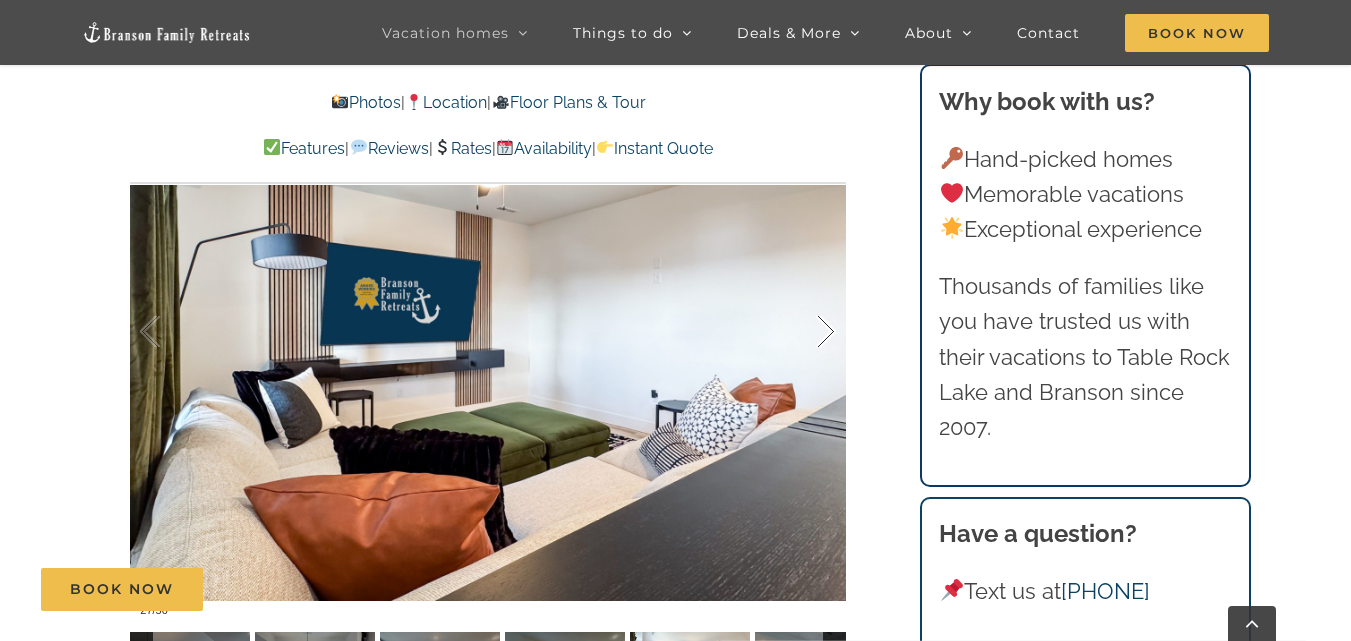 click at bounding box center (805, 332) 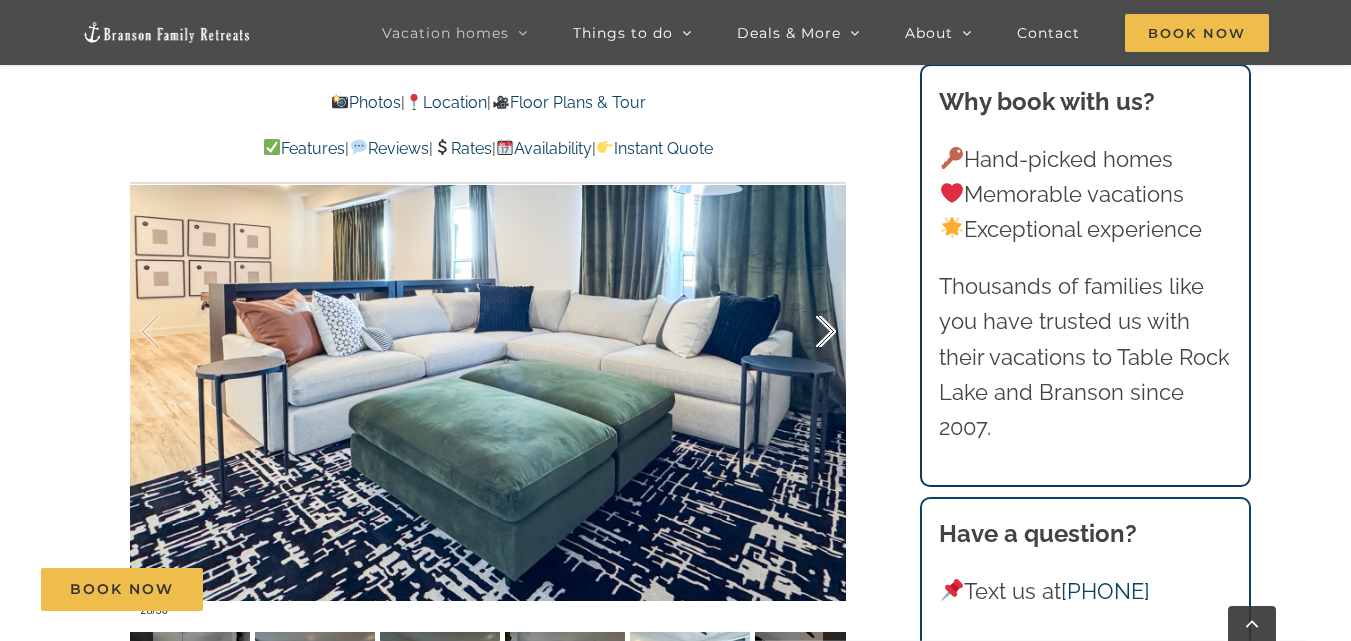 click at bounding box center (805, 332) 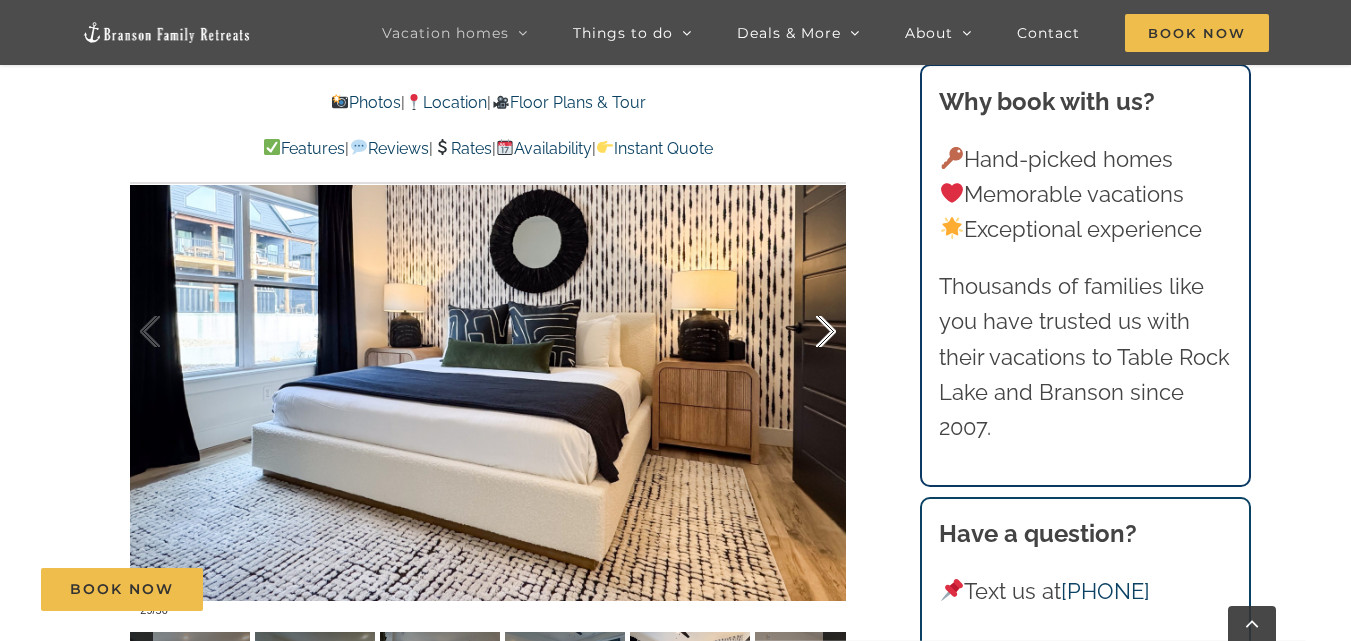 click at bounding box center [805, 332] 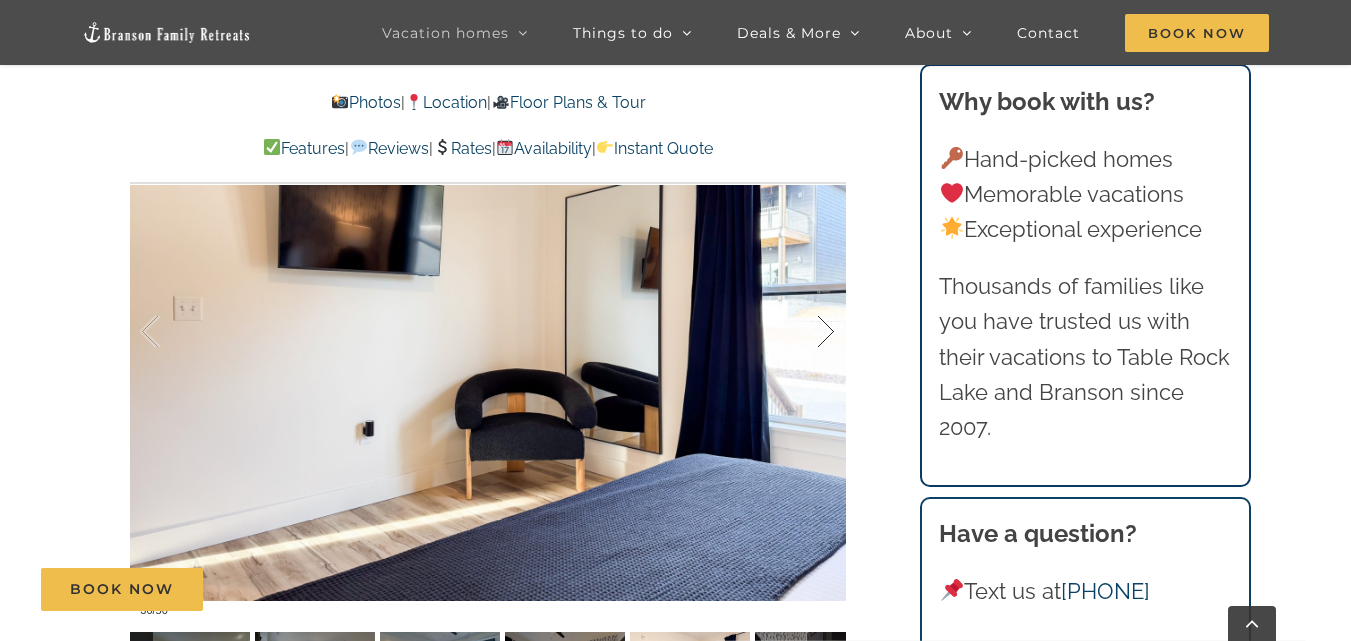 click at bounding box center (805, 332) 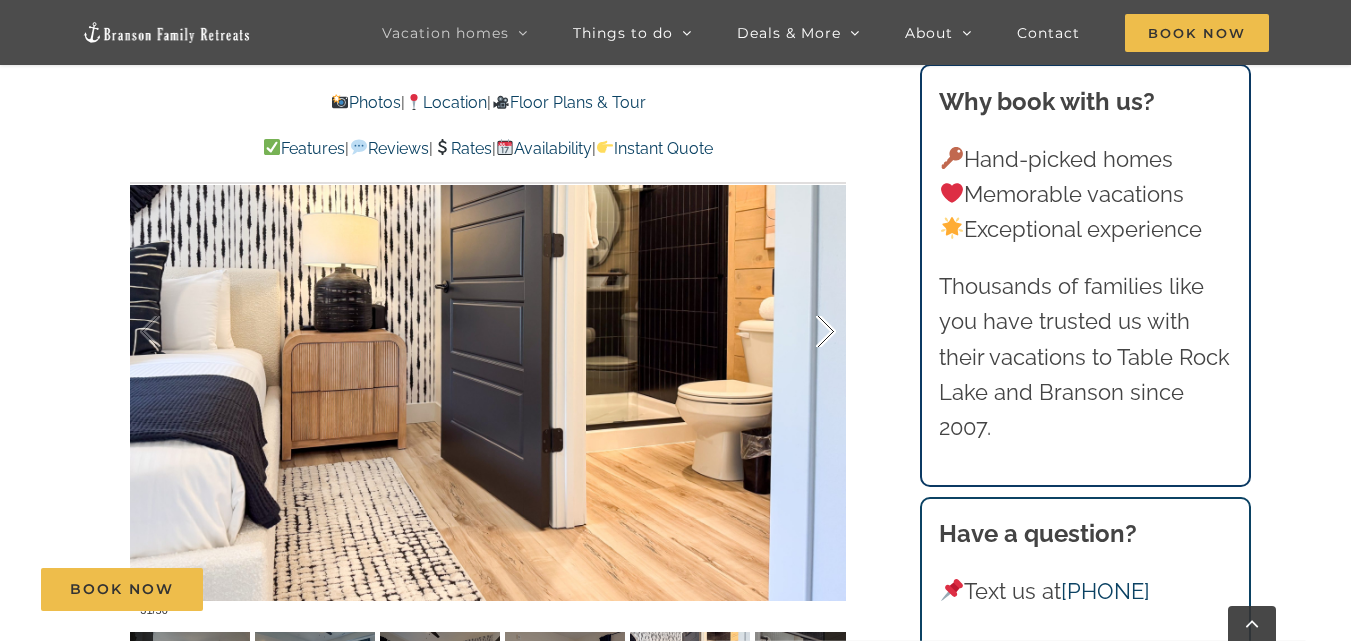 click at bounding box center (805, 332) 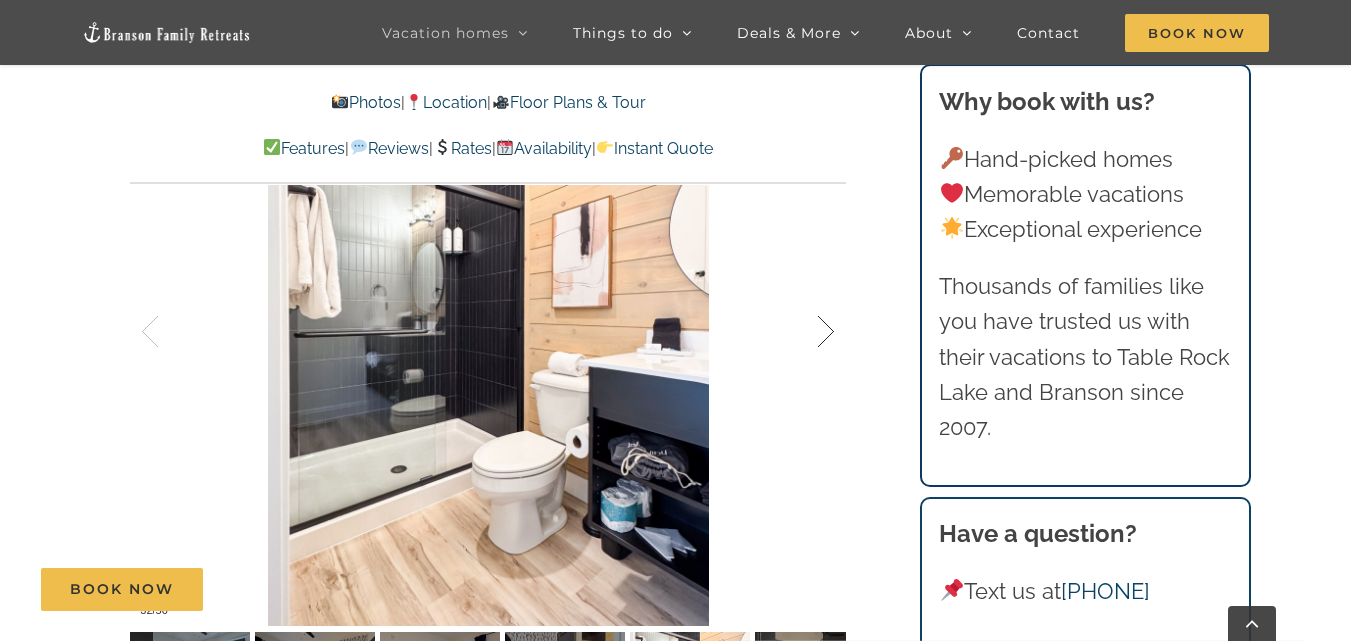 click at bounding box center [805, 332] 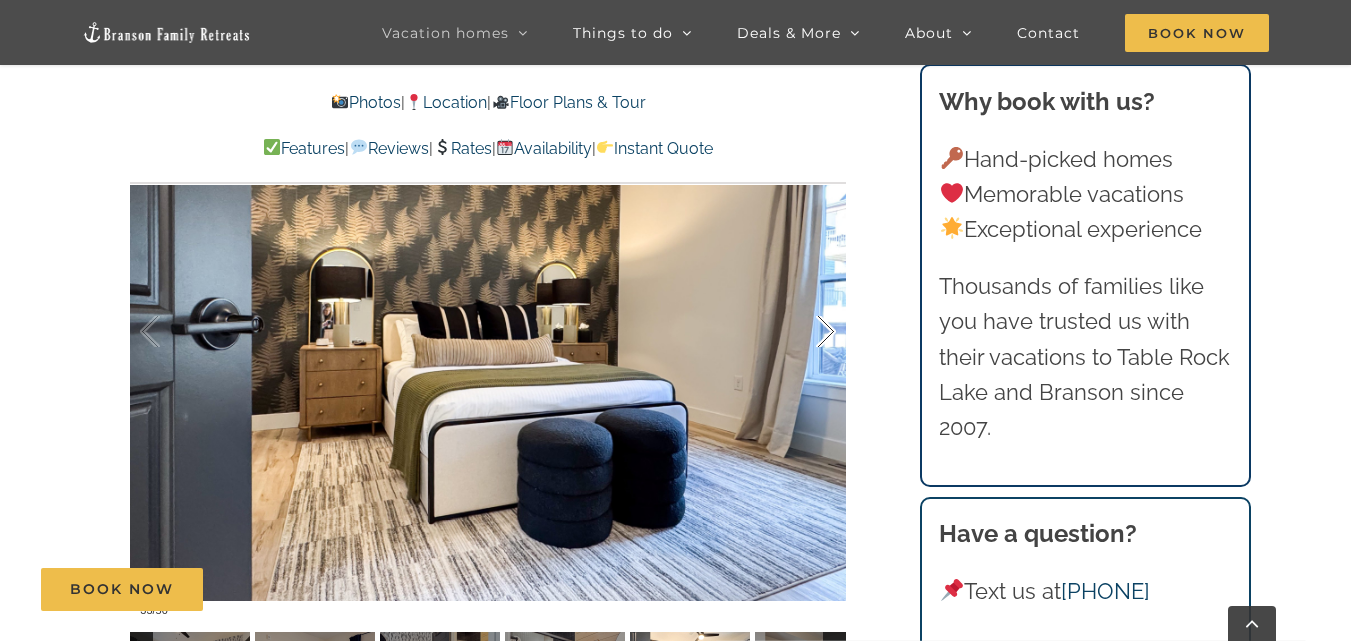 click at bounding box center (805, 332) 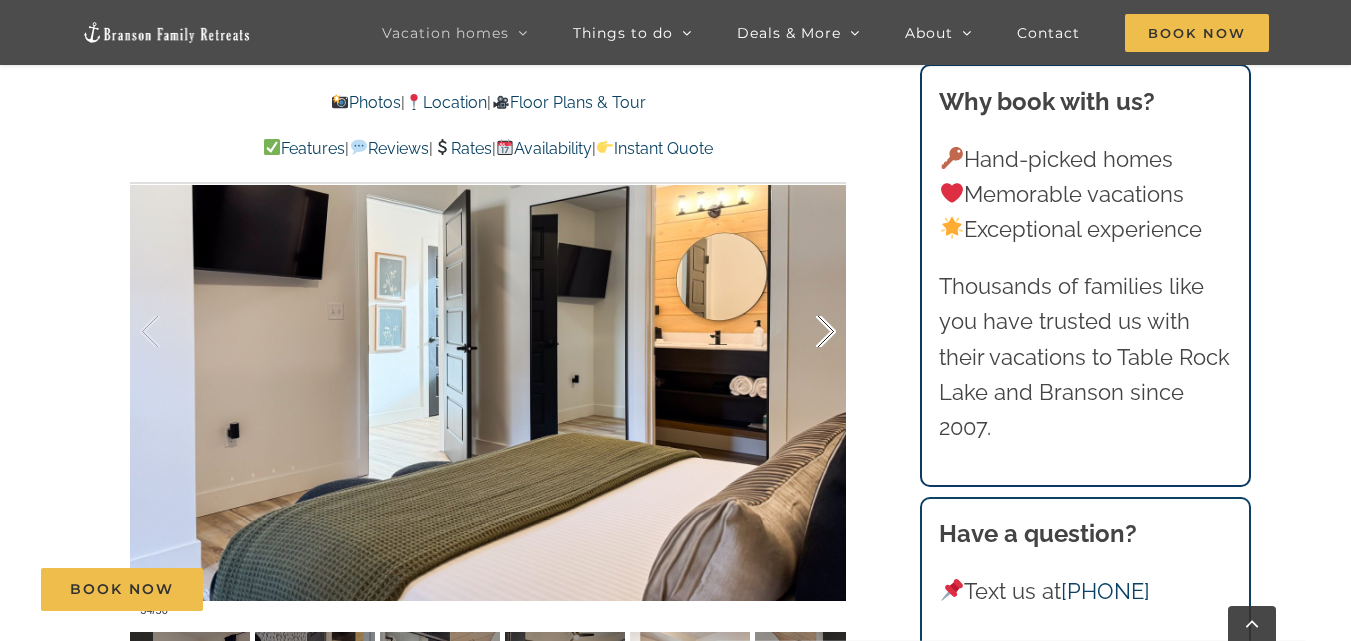 click at bounding box center [805, 332] 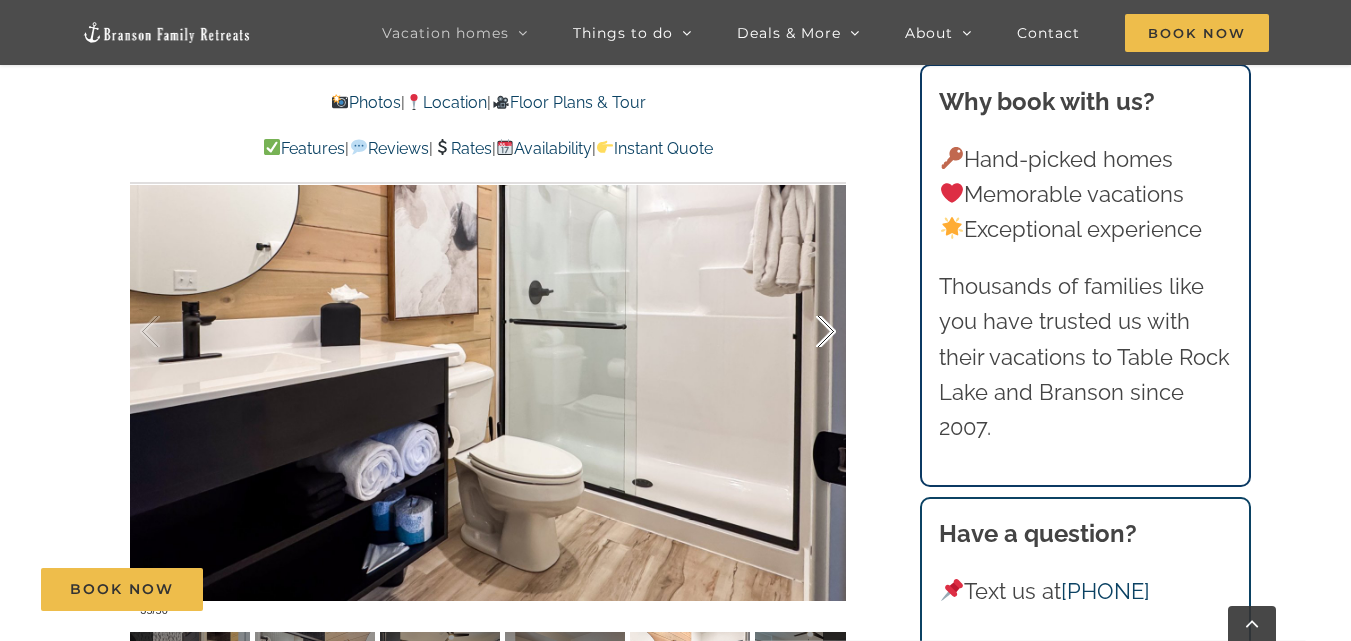 click at bounding box center [805, 332] 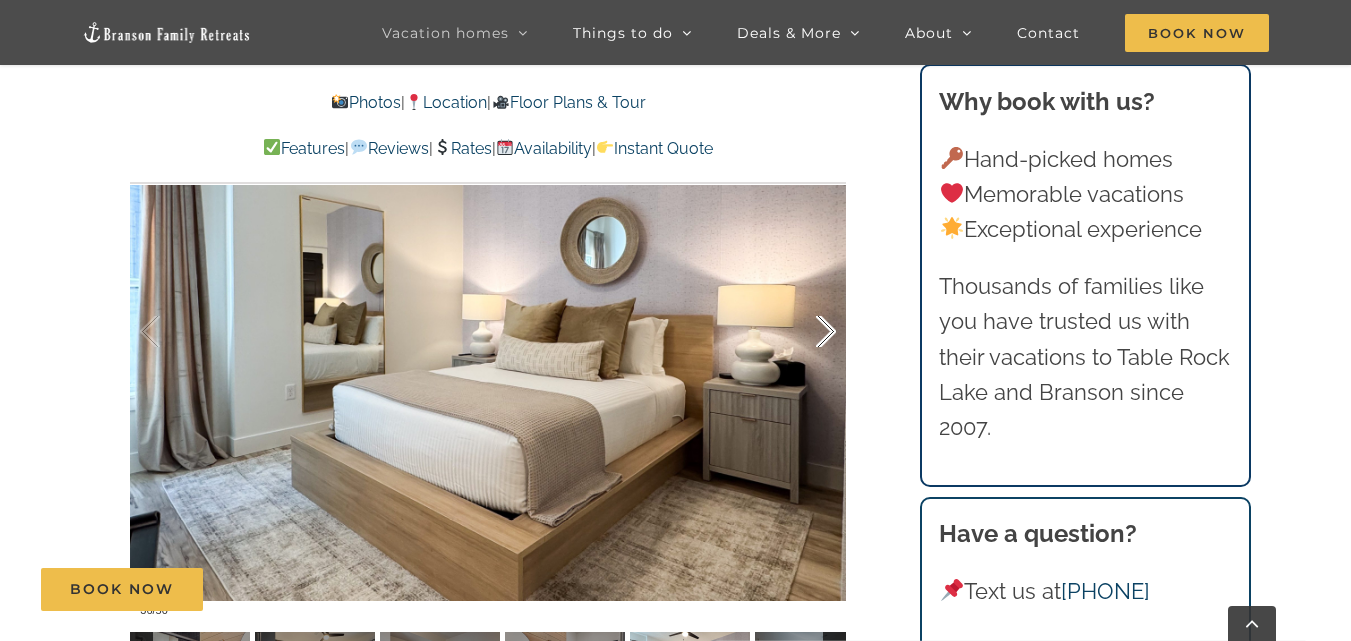 click at bounding box center [805, 332] 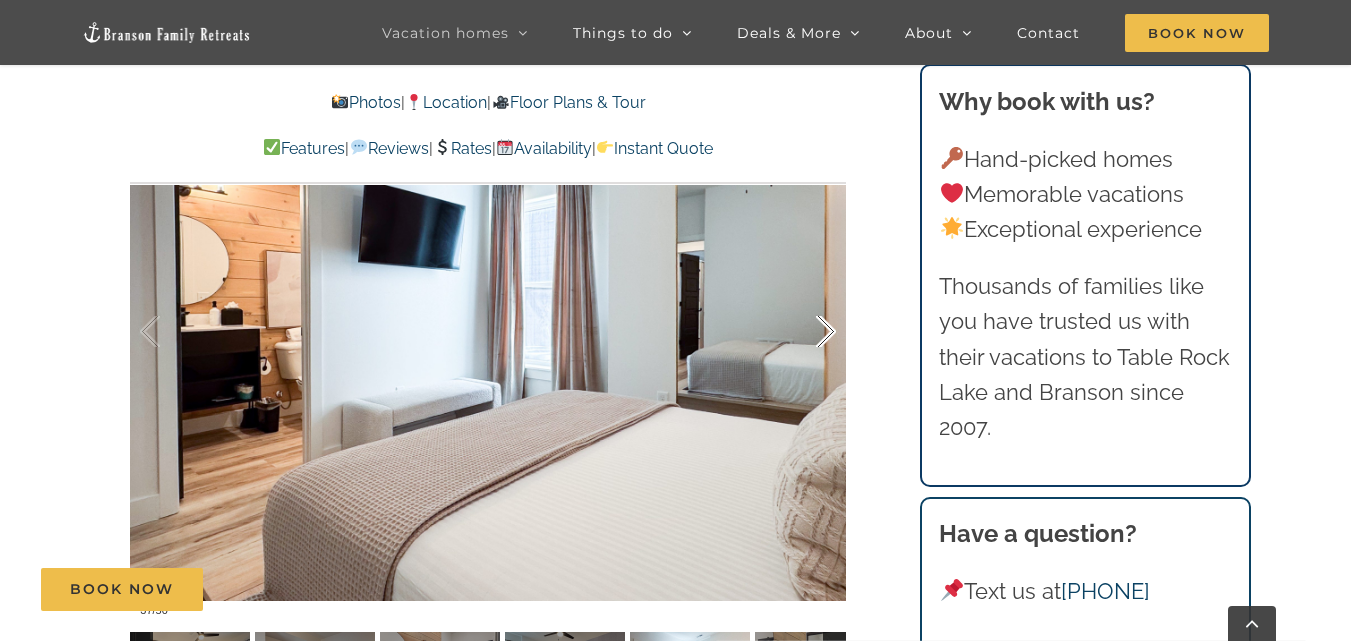 click at bounding box center [805, 332] 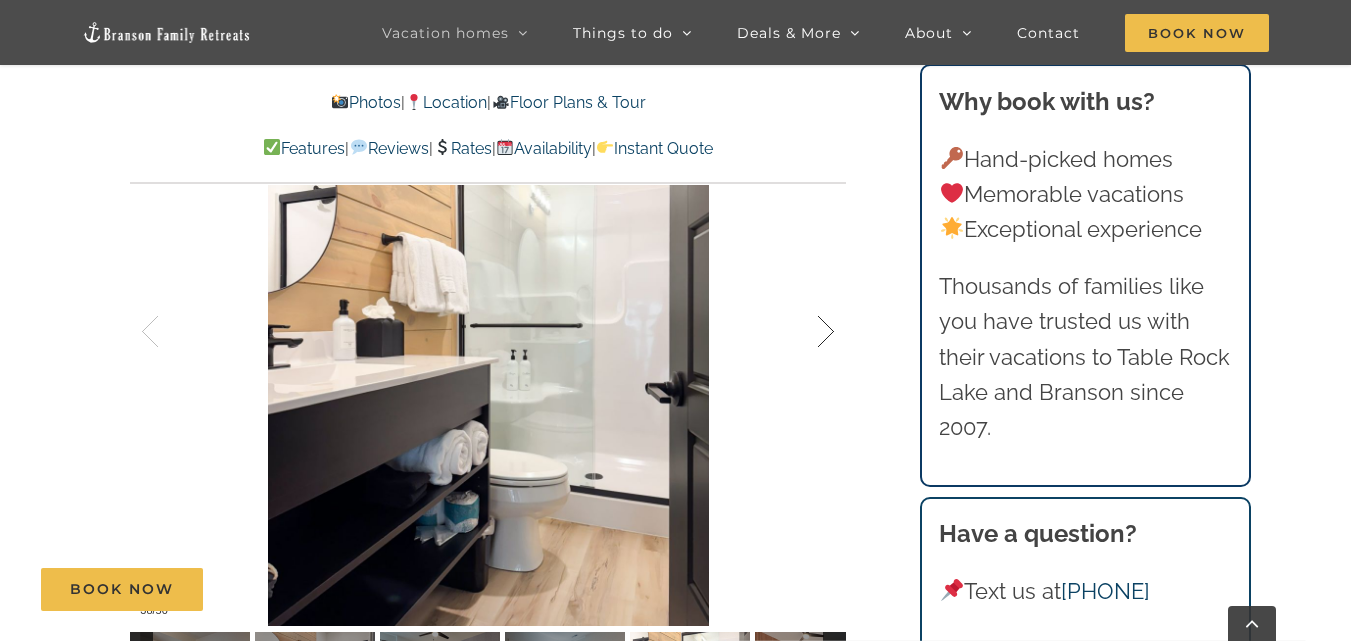 click at bounding box center [805, 332] 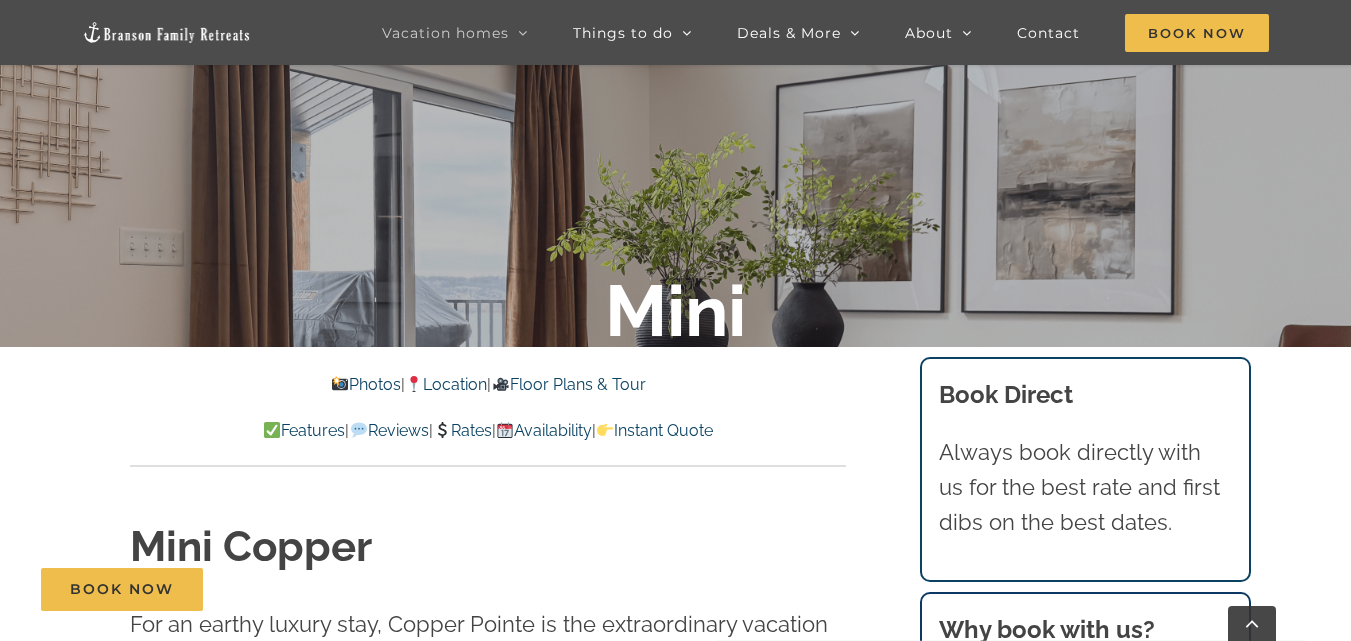 scroll, scrollTop: 480, scrollLeft: 0, axis: vertical 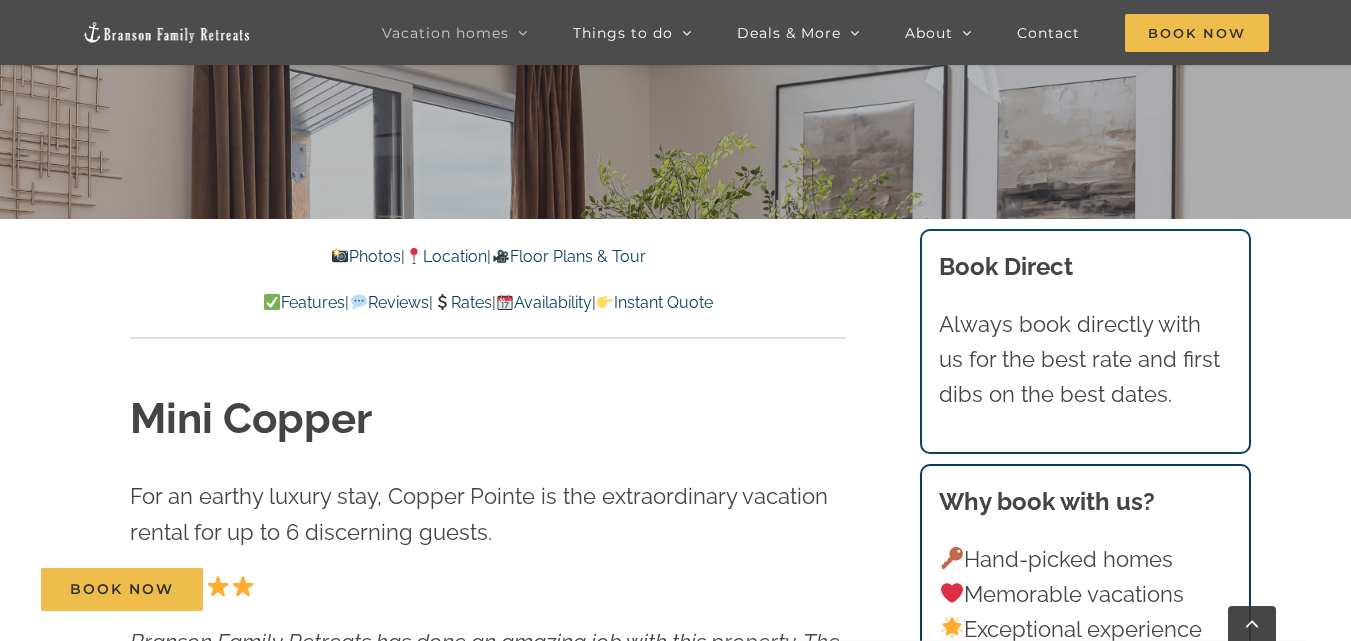 click on "Availability" at bounding box center [544, 302] 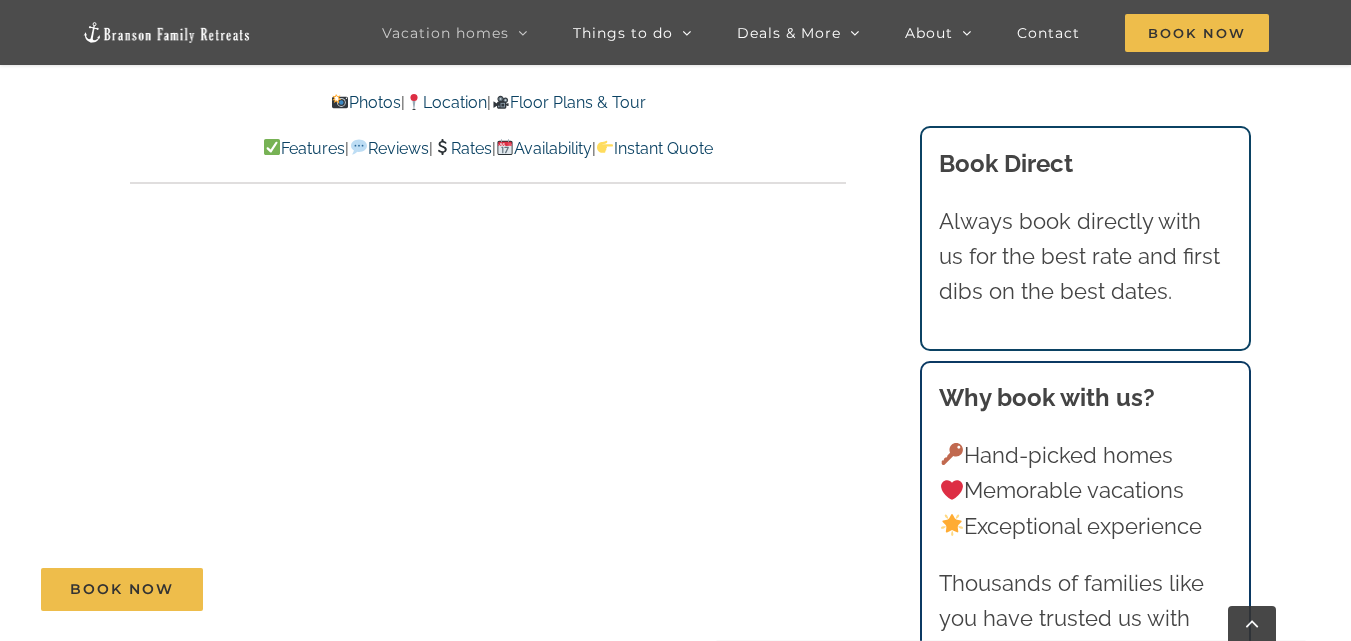 scroll, scrollTop: 9824, scrollLeft: 0, axis: vertical 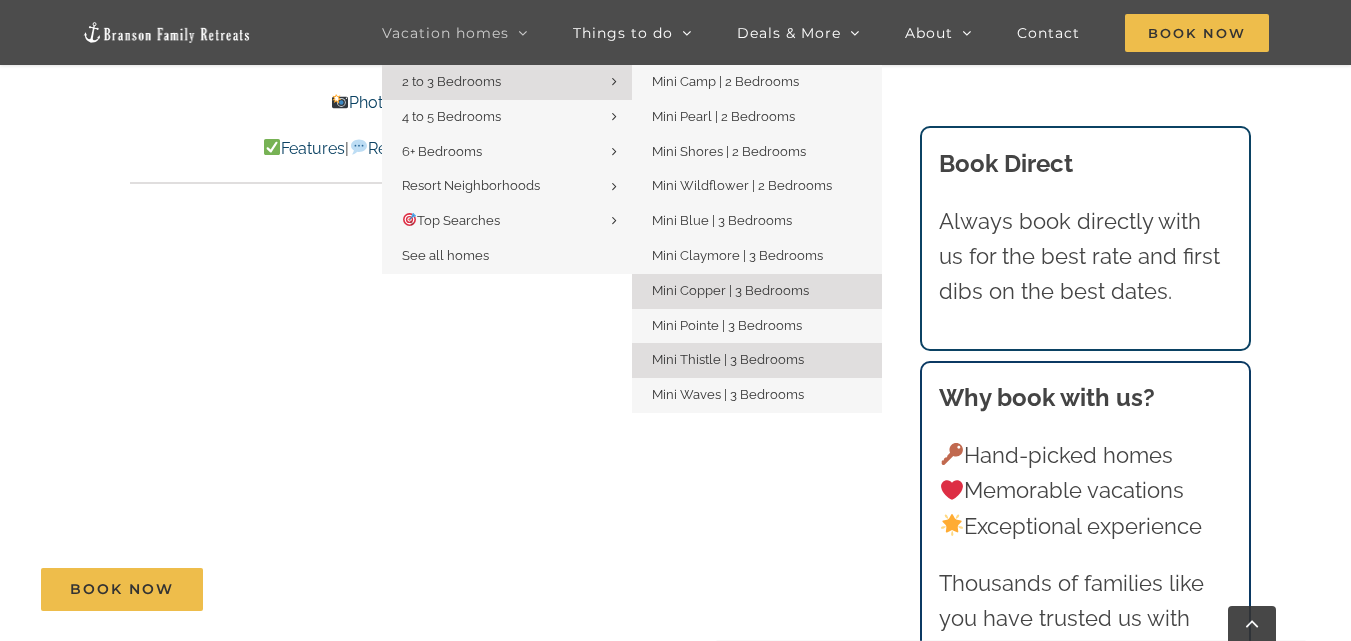 click on "Mini Thistle | 3 Bedrooms" at bounding box center (757, 360) 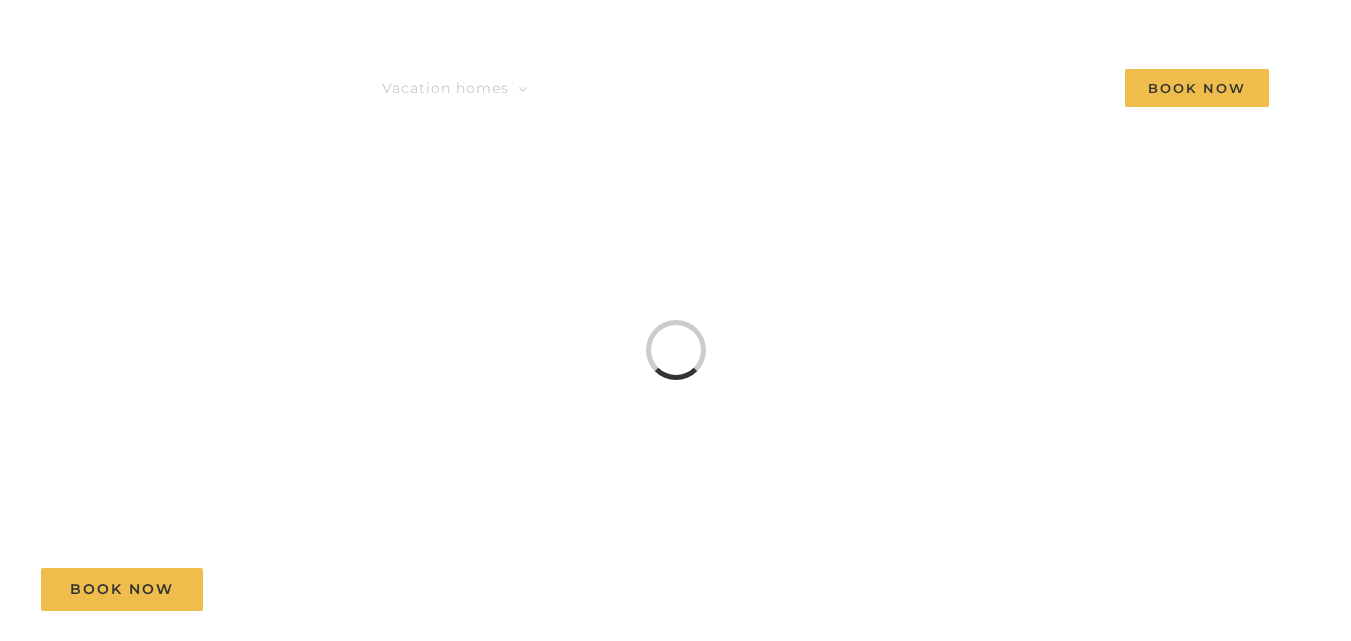 scroll, scrollTop: 0, scrollLeft: 0, axis: both 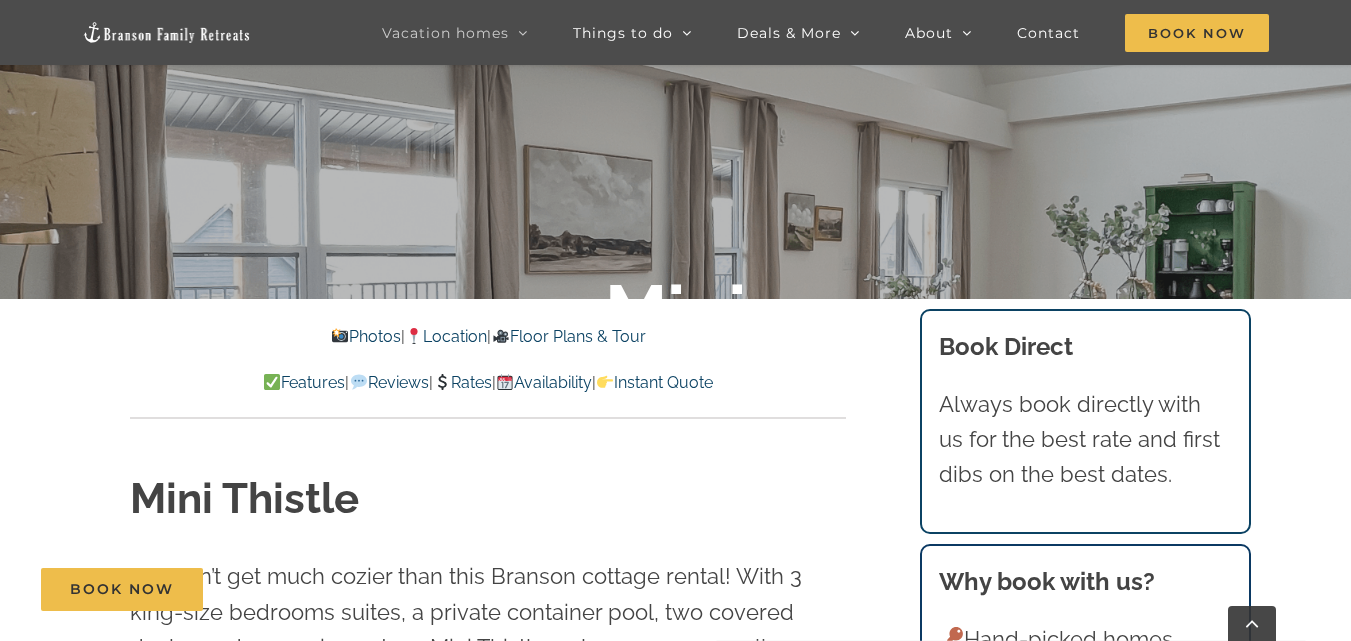 click on "Availability" at bounding box center (544, 382) 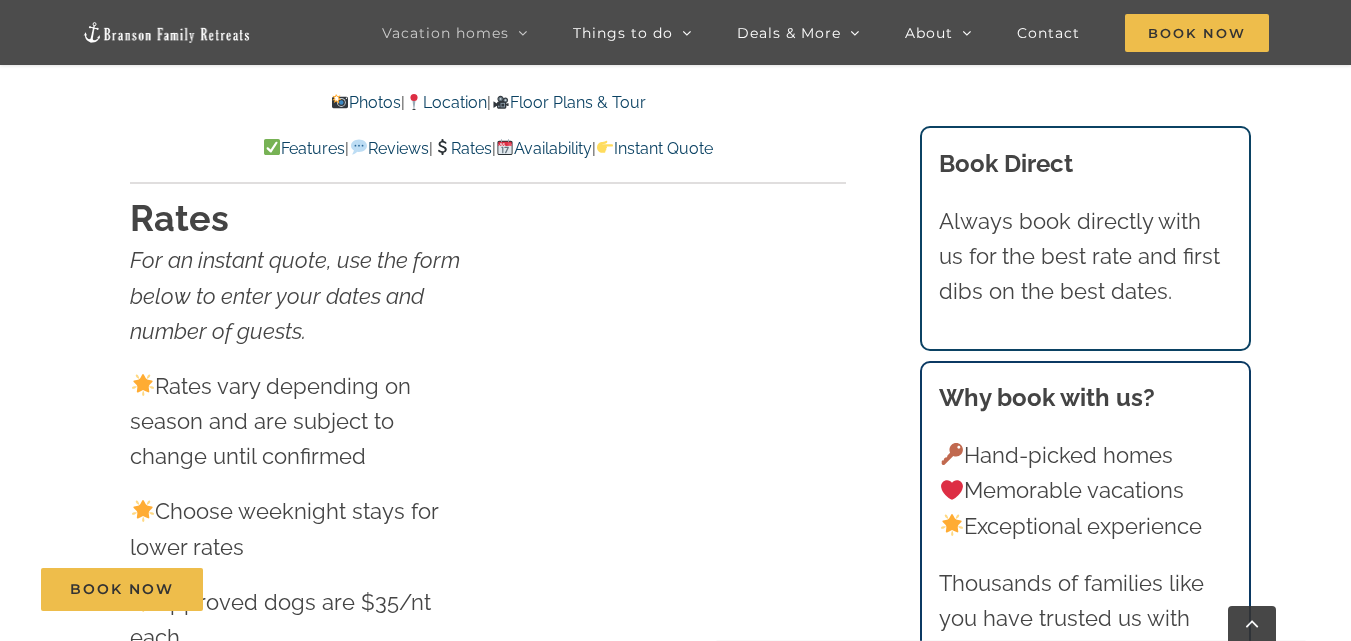 scroll, scrollTop: 11630, scrollLeft: 0, axis: vertical 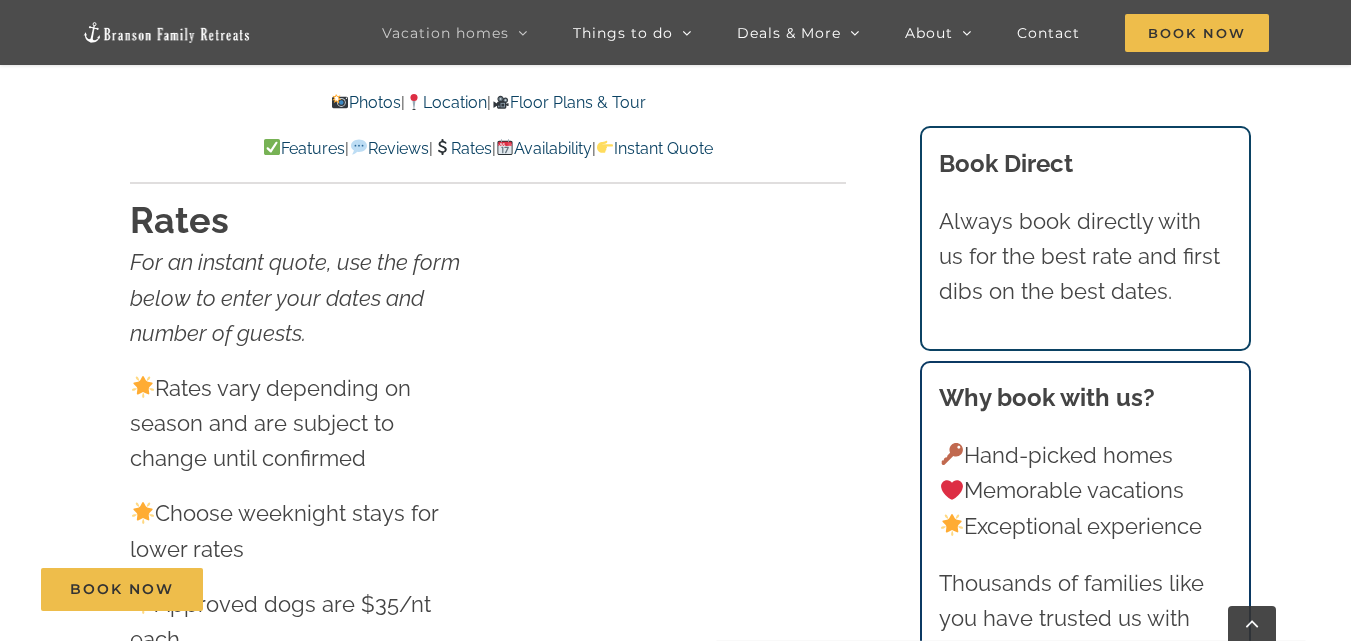 click on "Rates" at bounding box center (462, 148) 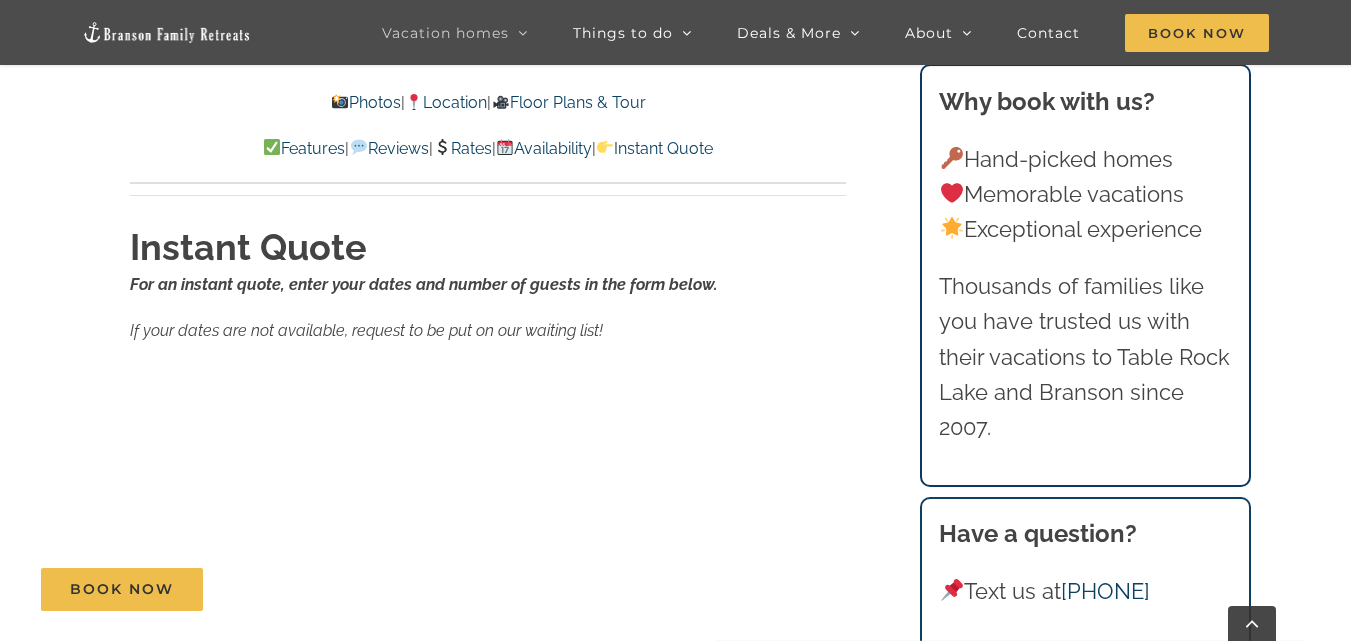 scroll, scrollTop: 12710, scrollLeft: 0, axis: vertical 